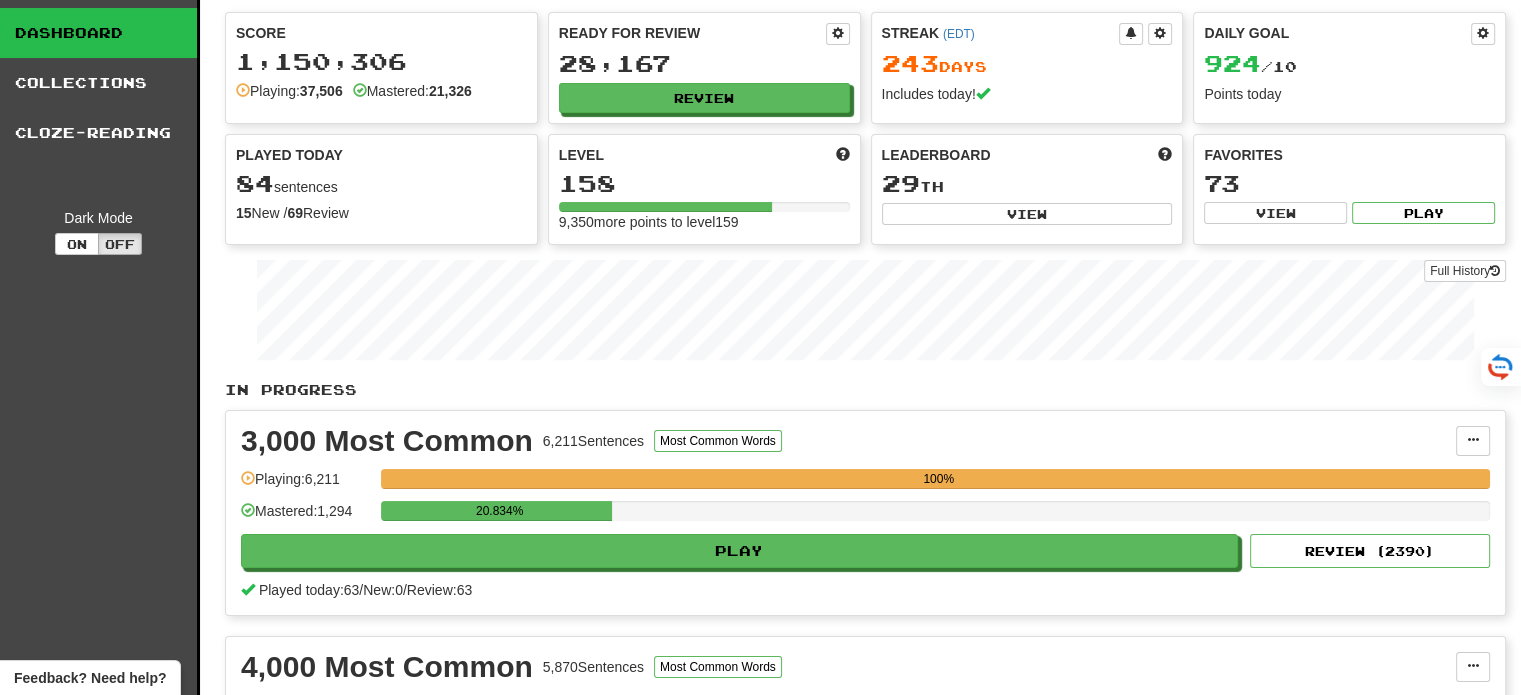 scroll, scrollTop: 0, scrollLeft: 0, axis: both 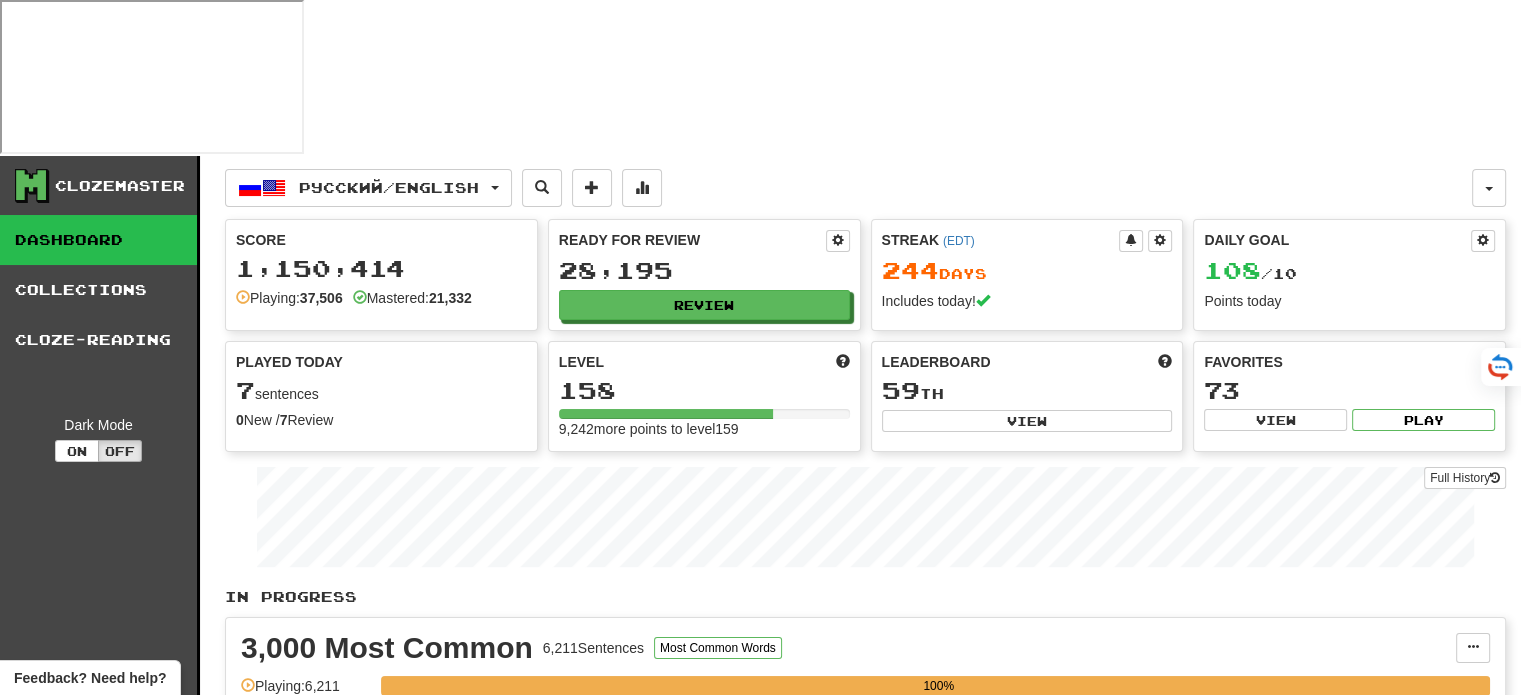 click on "Review ( 2392 )" at bounding box center (1370, 758) 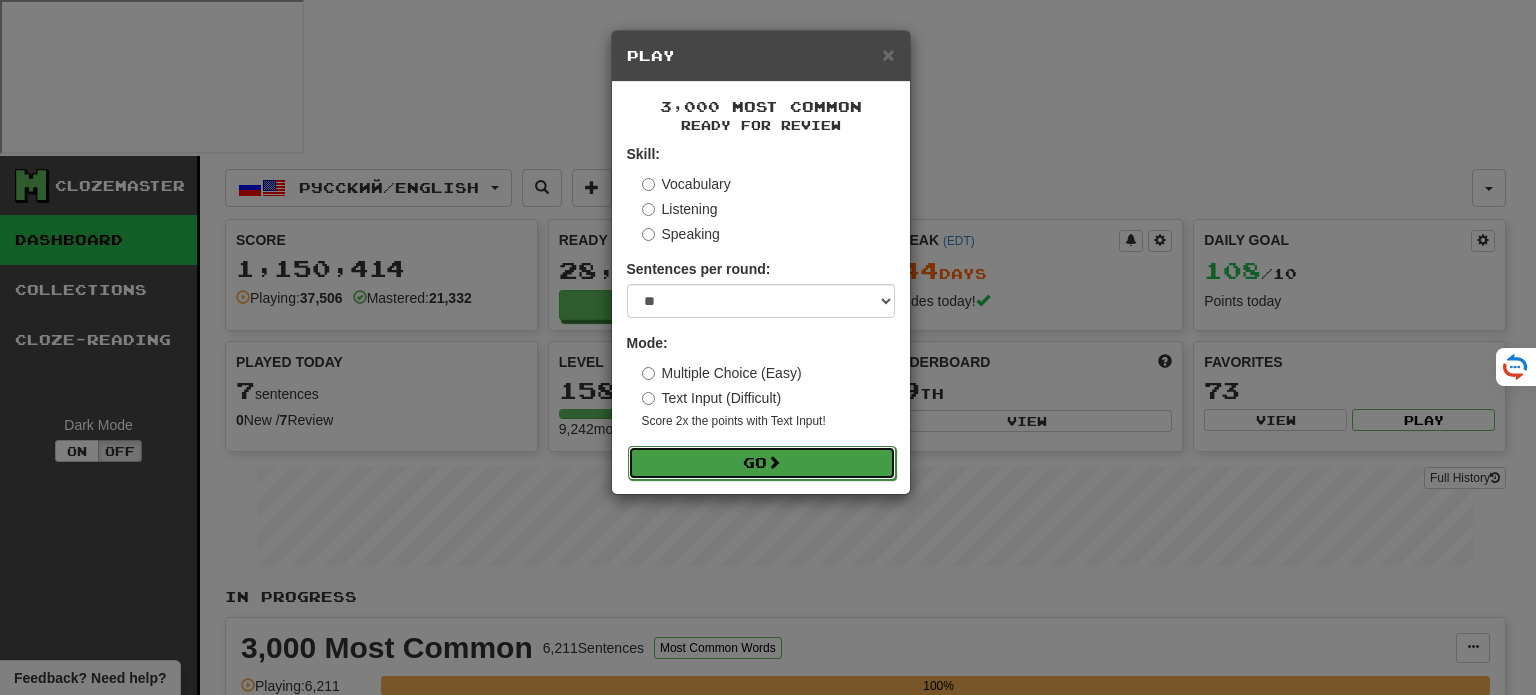 click on "Go" at bounding box center [762, 463] 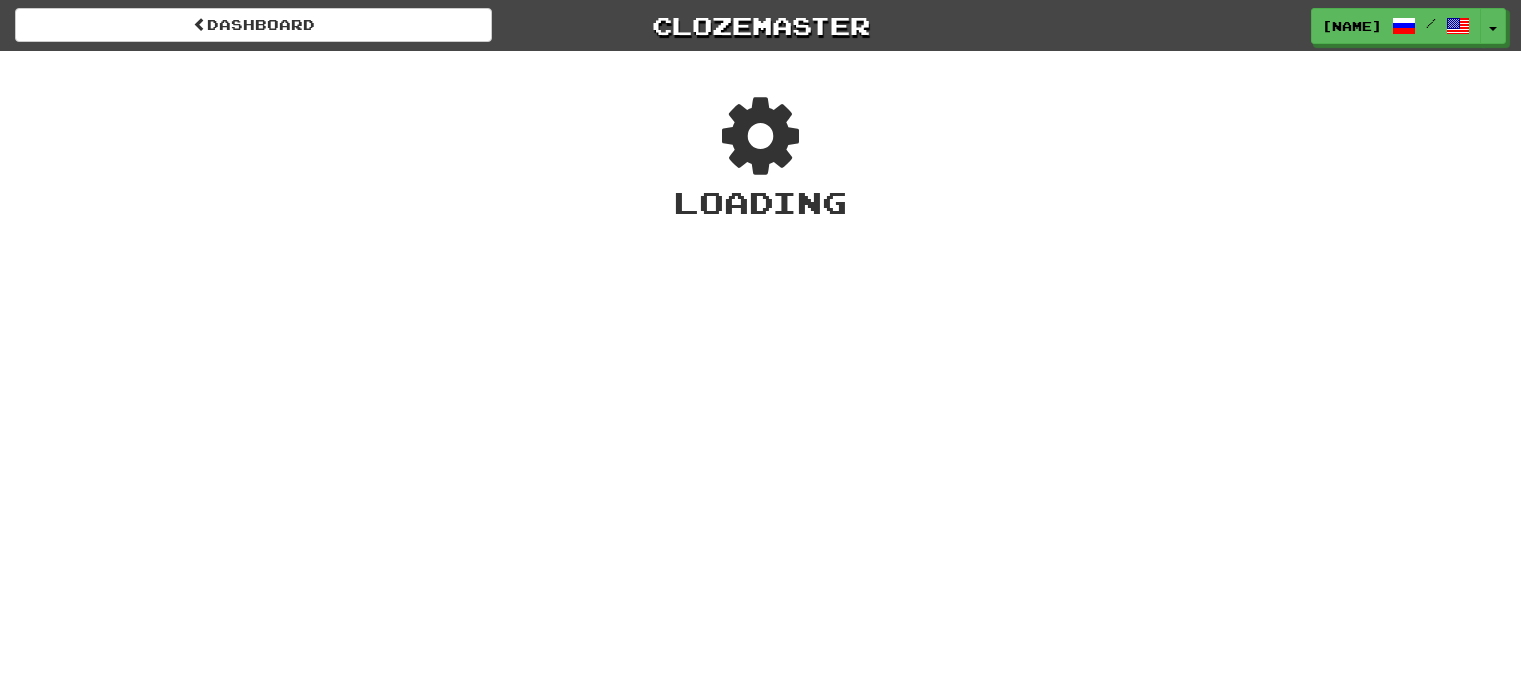 scroll, scrollTop: 0, scrollLeft: 0, axis: both 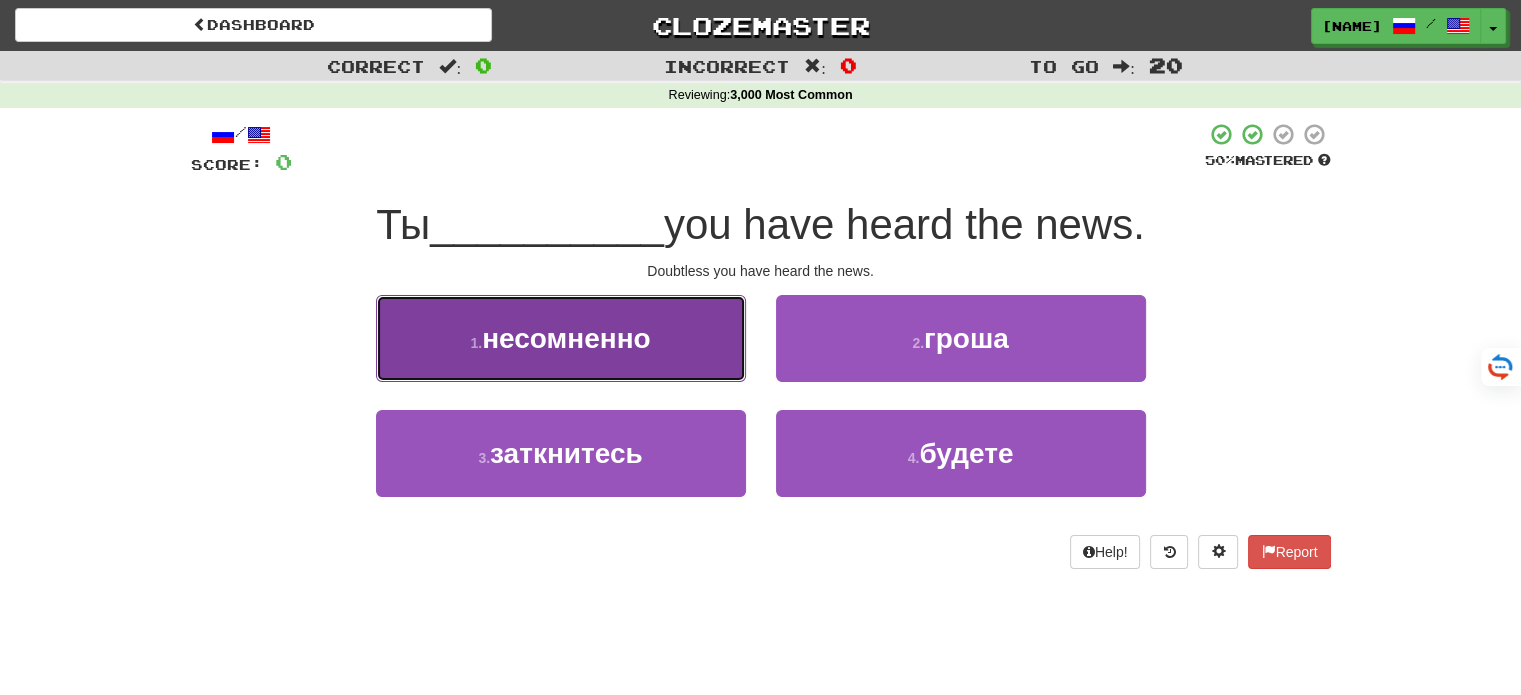 click on "1 .  несомненно" at bounding box center (561, 338) 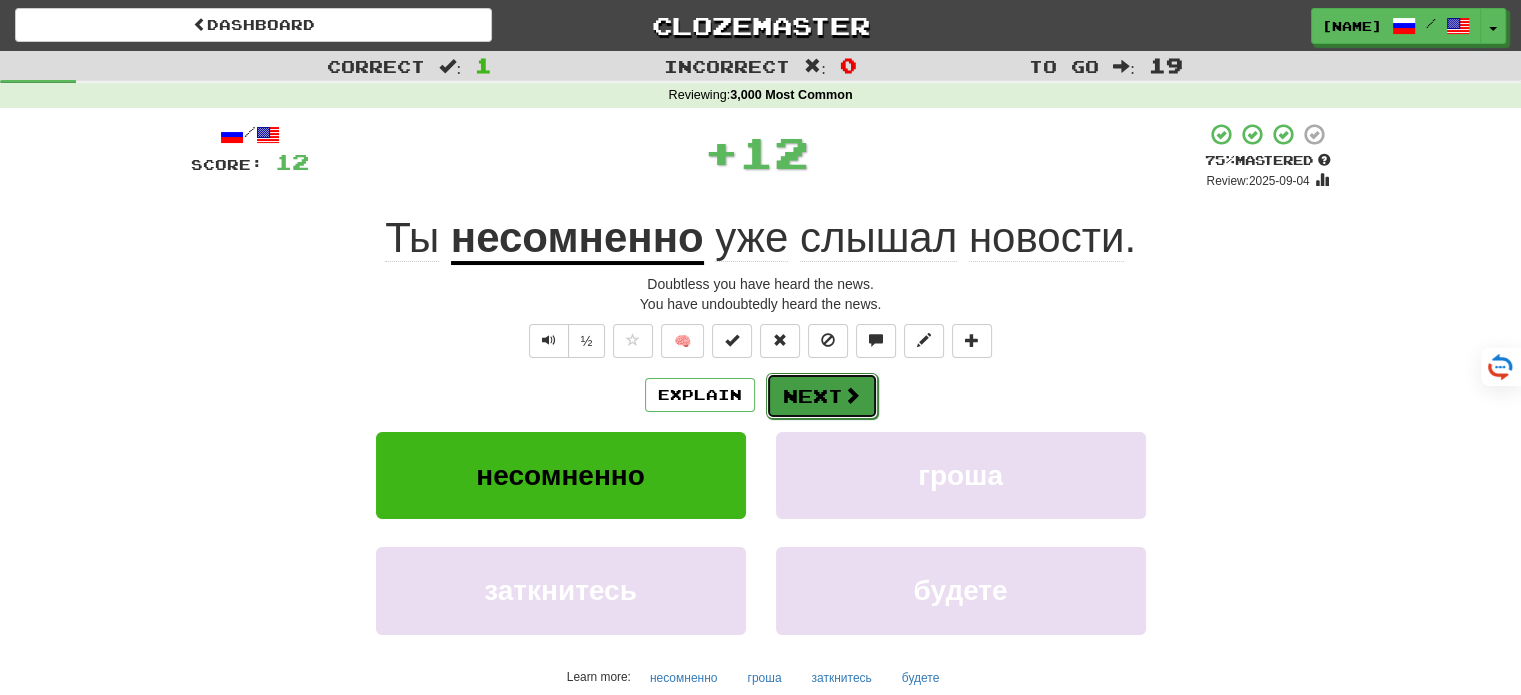 click on "Next" at bounding box center [822, 396] 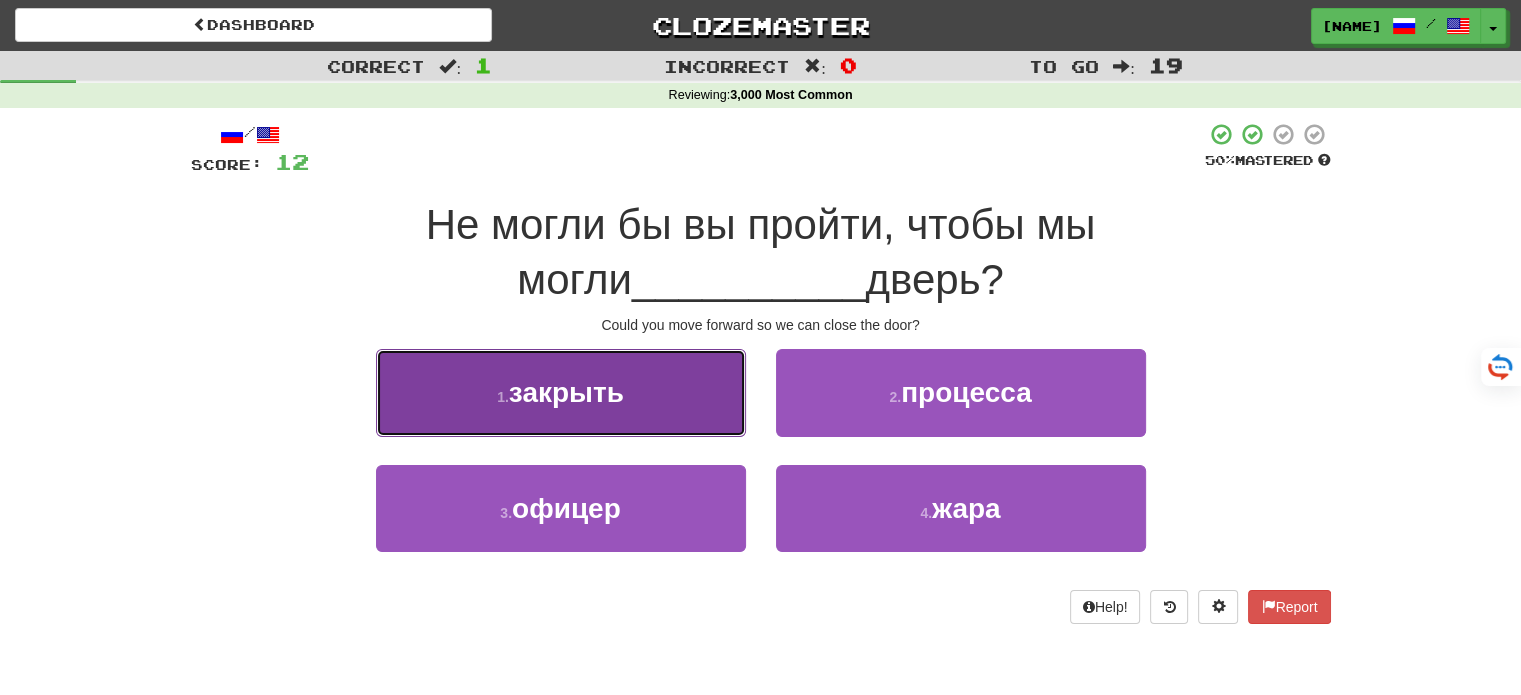 click on "1 .  закрыть" at bounding box center (561, 392) 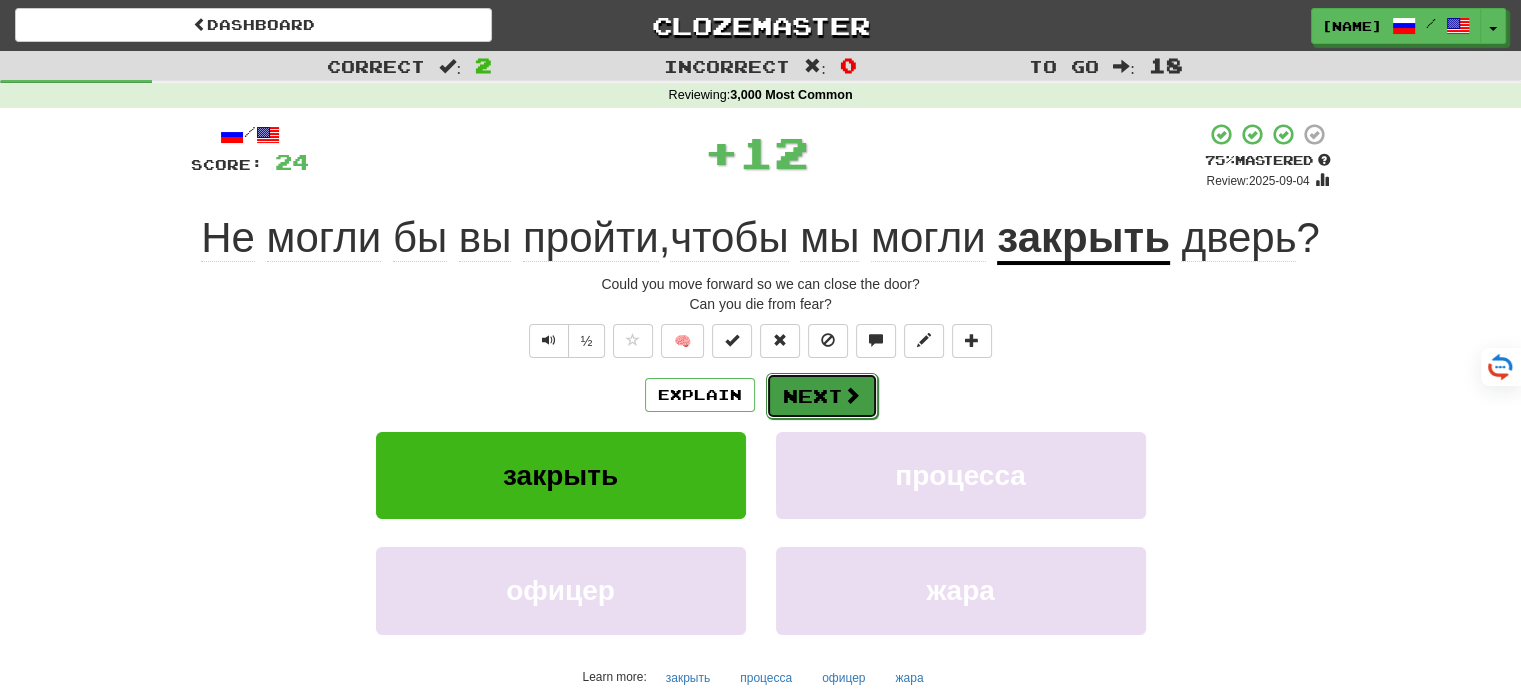 click at bounding box center [852, 395] 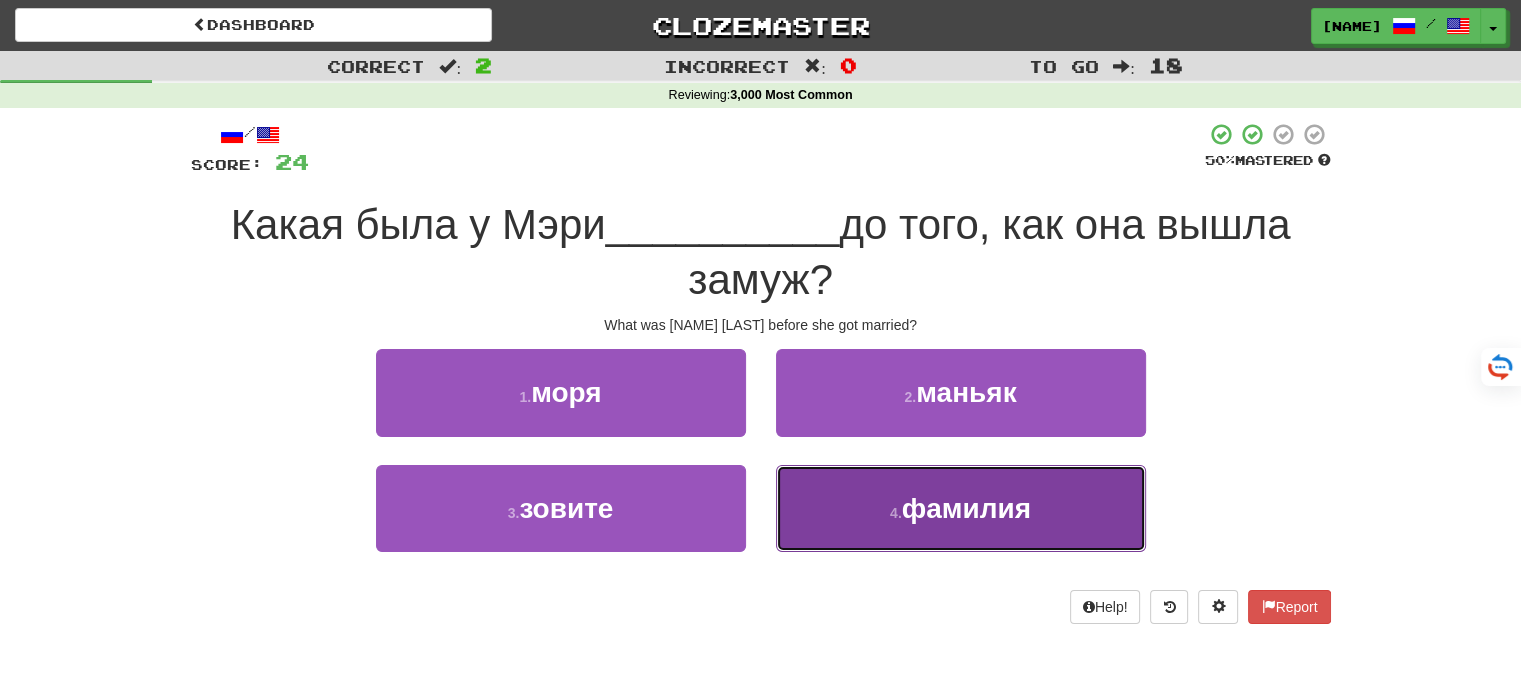 click on "4 .  фамилия" at bounding box center (961, 508) 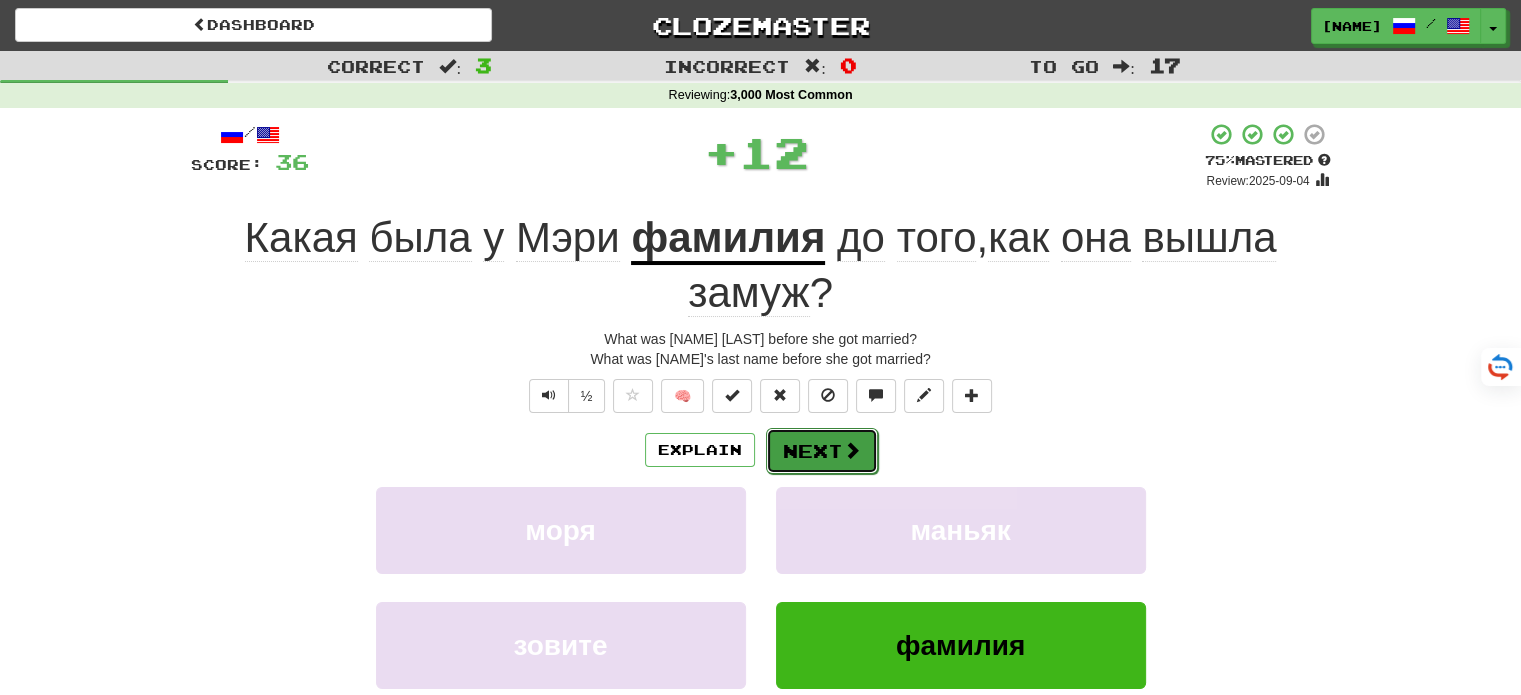 click on "Next" at bounding box center (822, 451) 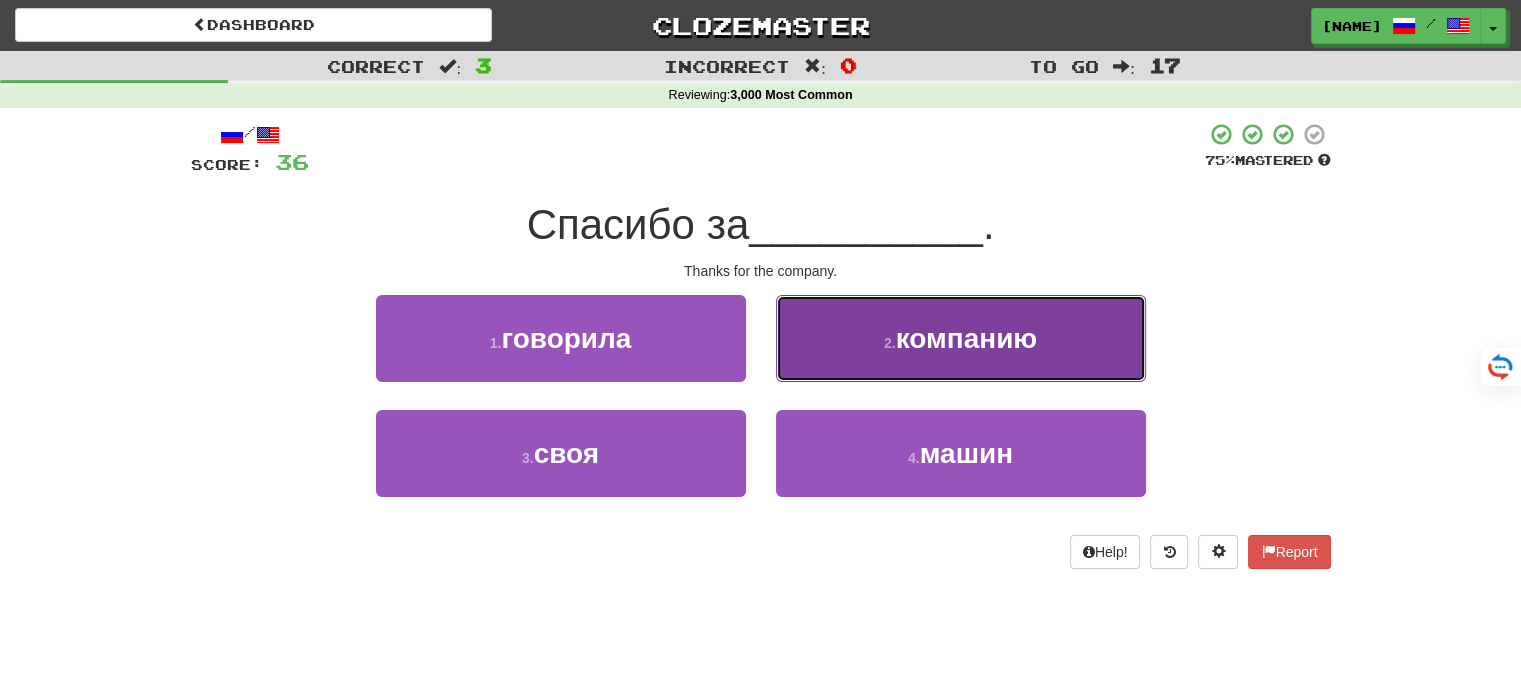 click on "2 .  компанию" at bounding box center [961, 338] 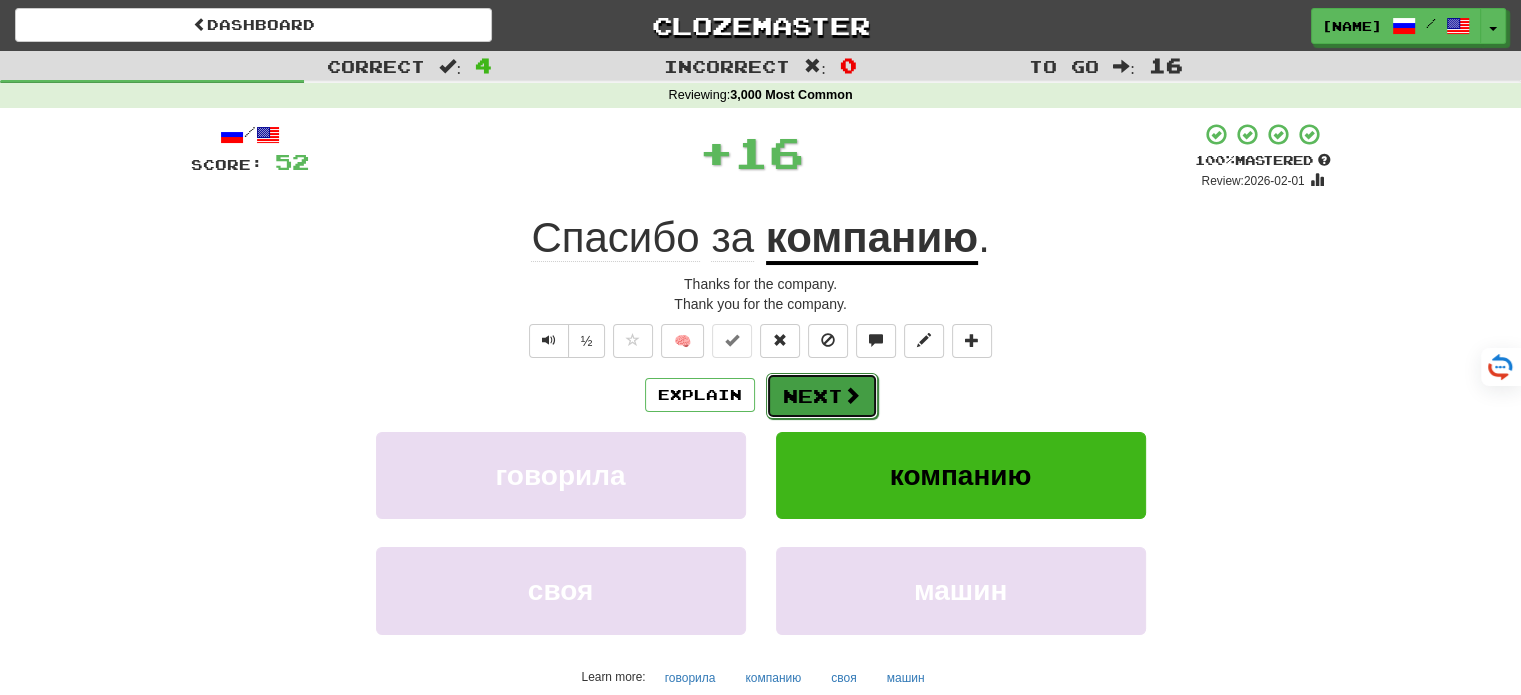 click on "Next" at bounding box center (822, 396) 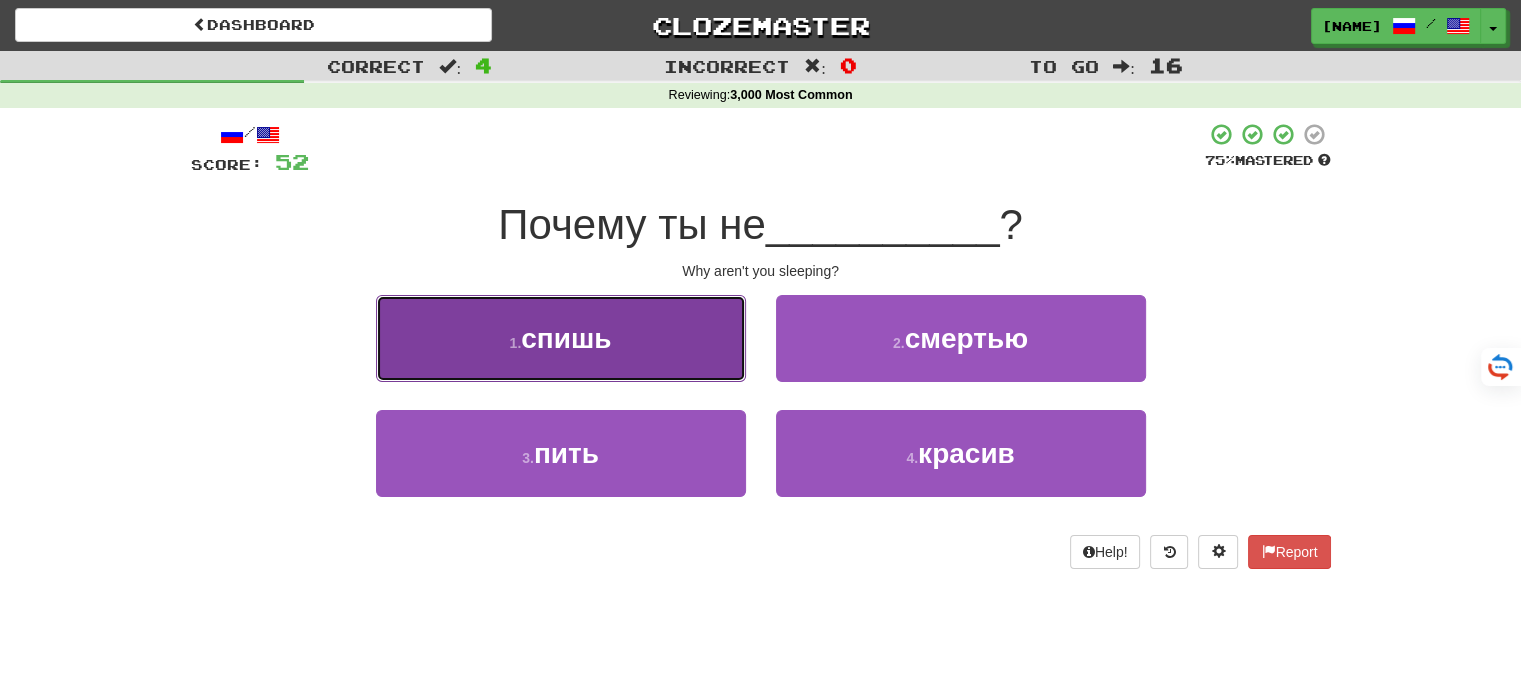 click on "1 .  спишь" at bounding box center (561, 338) 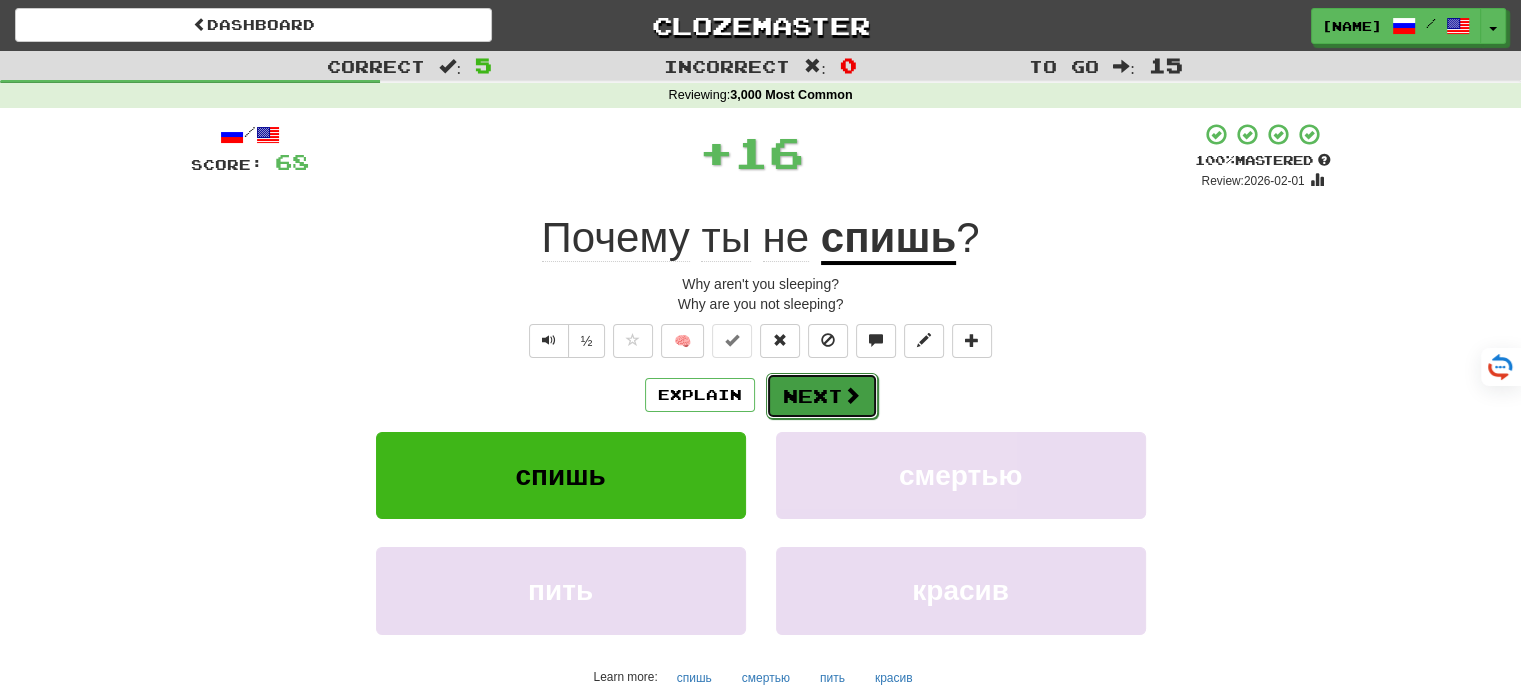 click on "Next" at bounding box center (822, 396) 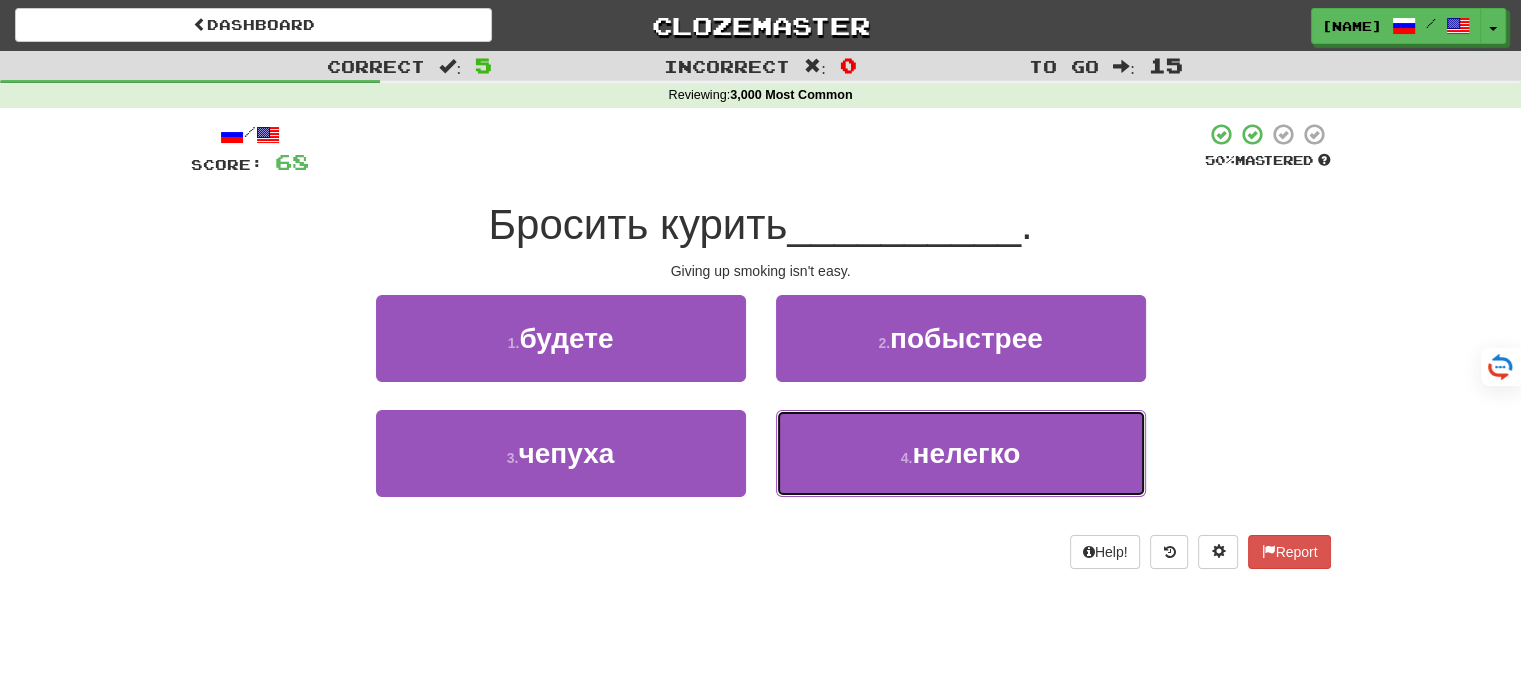 drag, startPoint x: 840, startPoint y: 441, endPoint x: 833, endPoint y: 430, distance: 13.038404 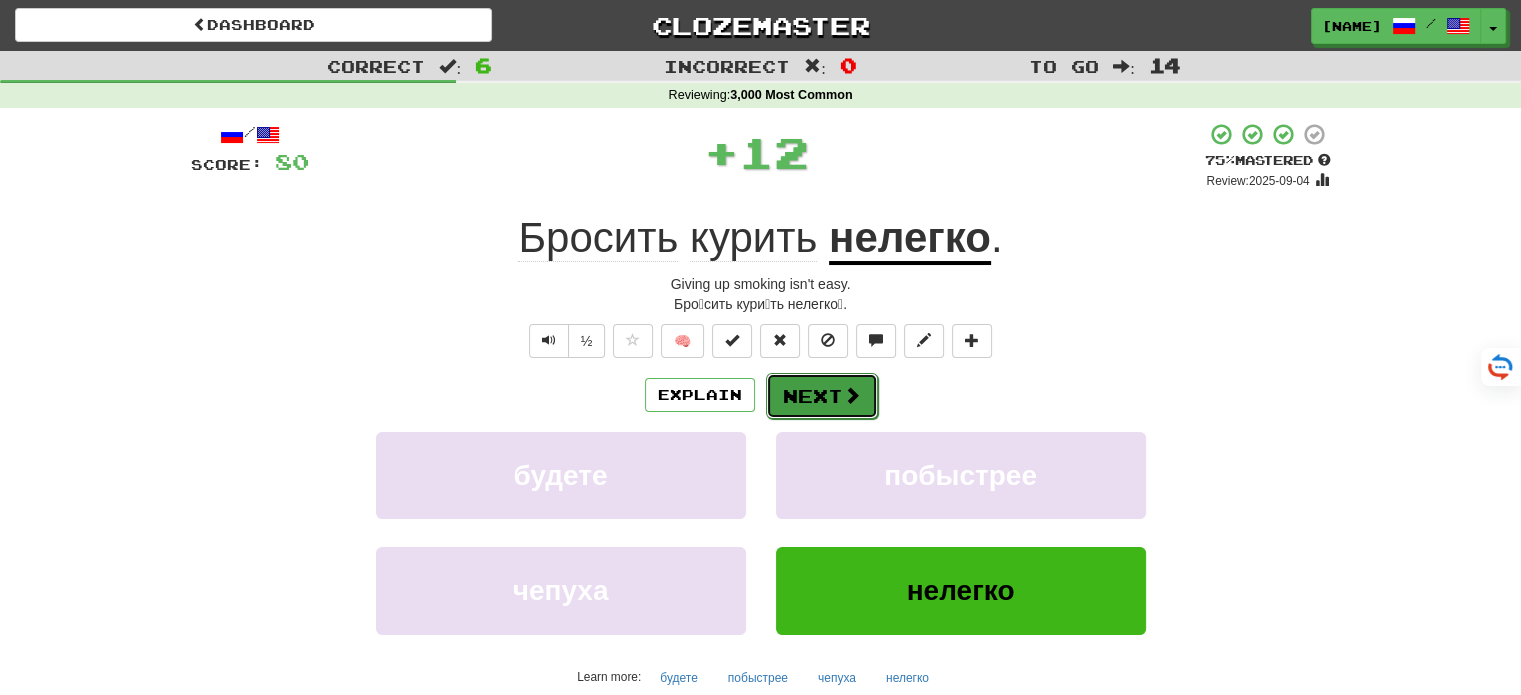 click on "Next" at bounding box center (822, 396) 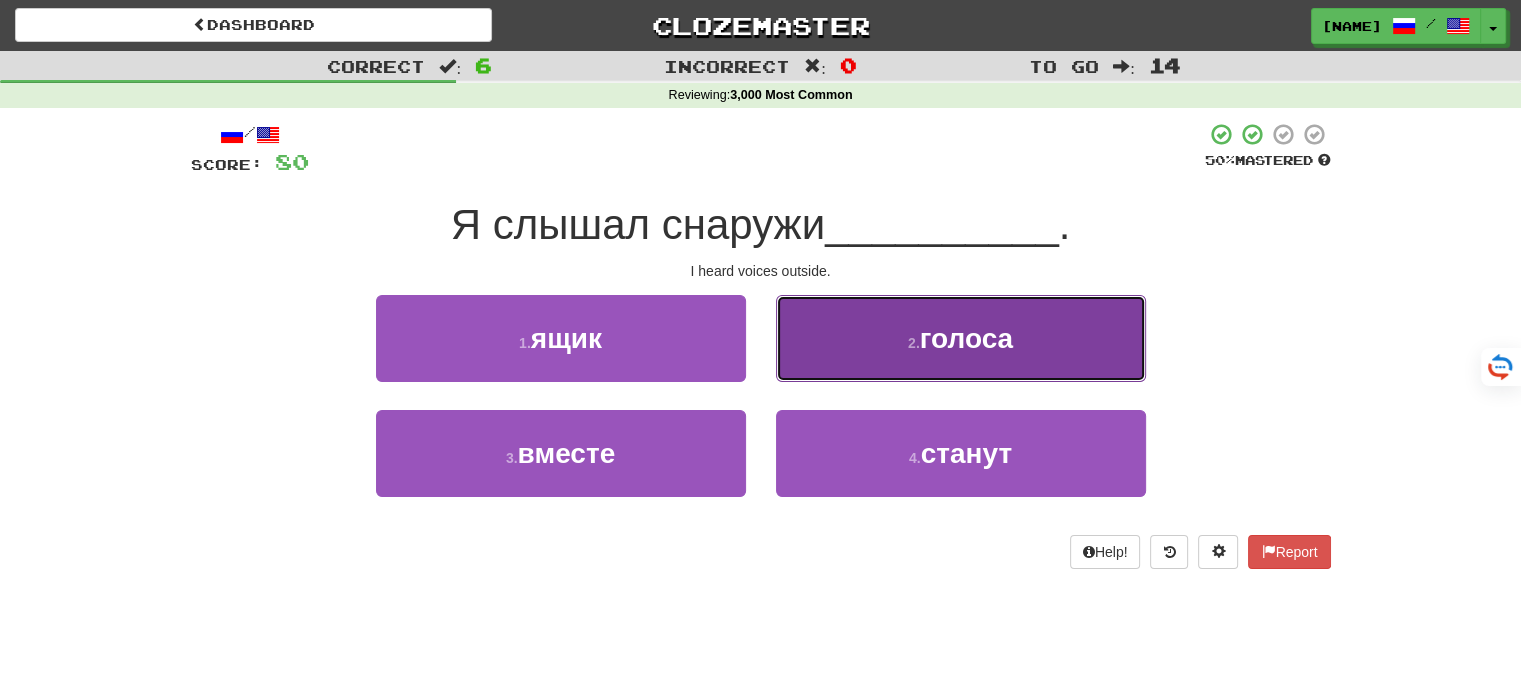 click on "2 .  голоса" at bounding box center (961, 338) 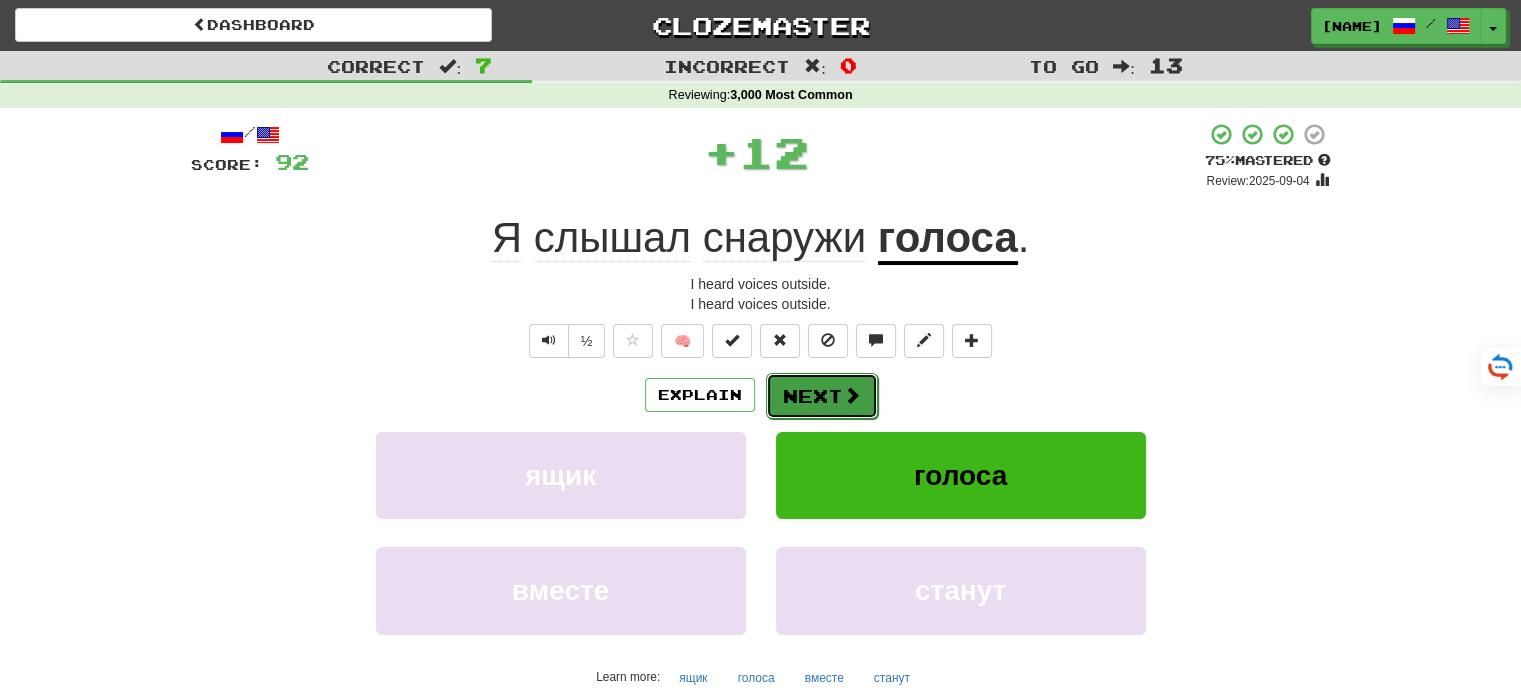 click on "Next" at bounding box center [822, 396] 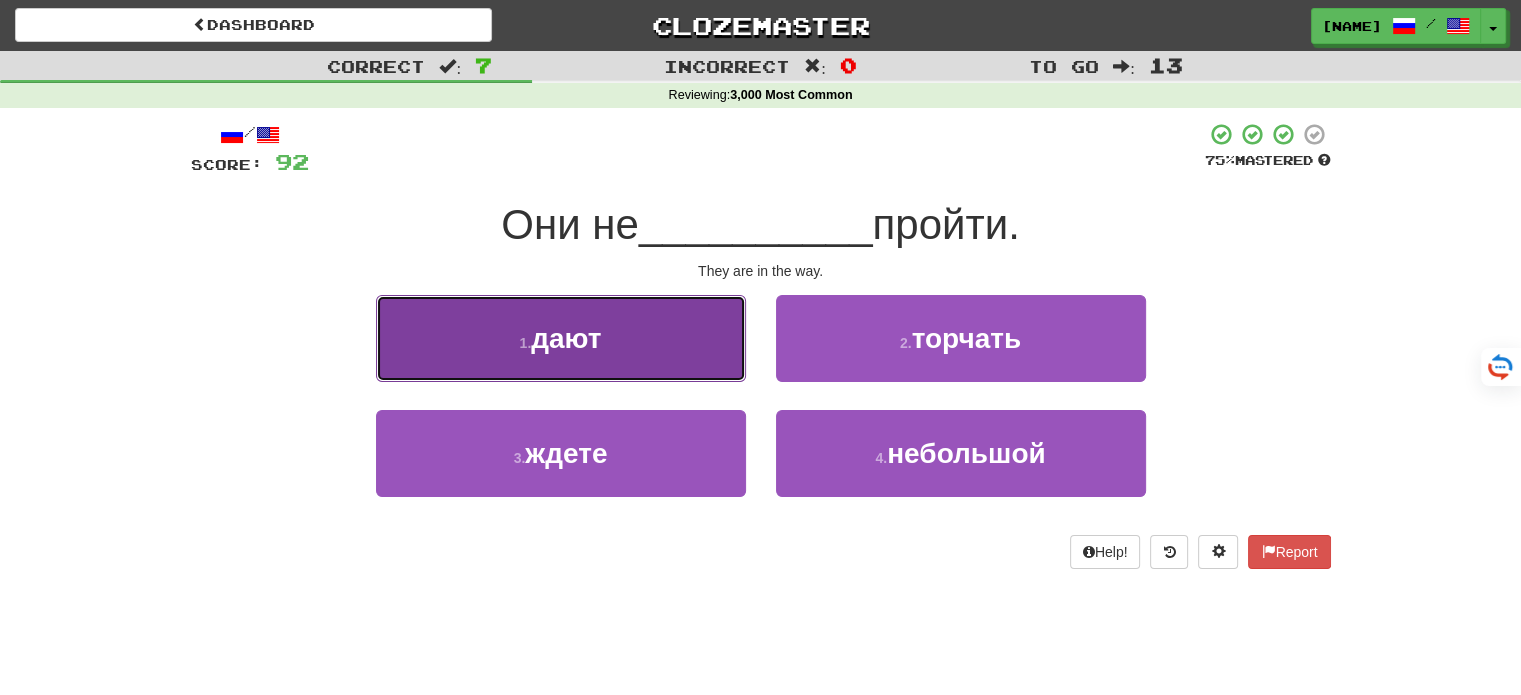 click on "1 .  дают" at bounding box center [561, 338] 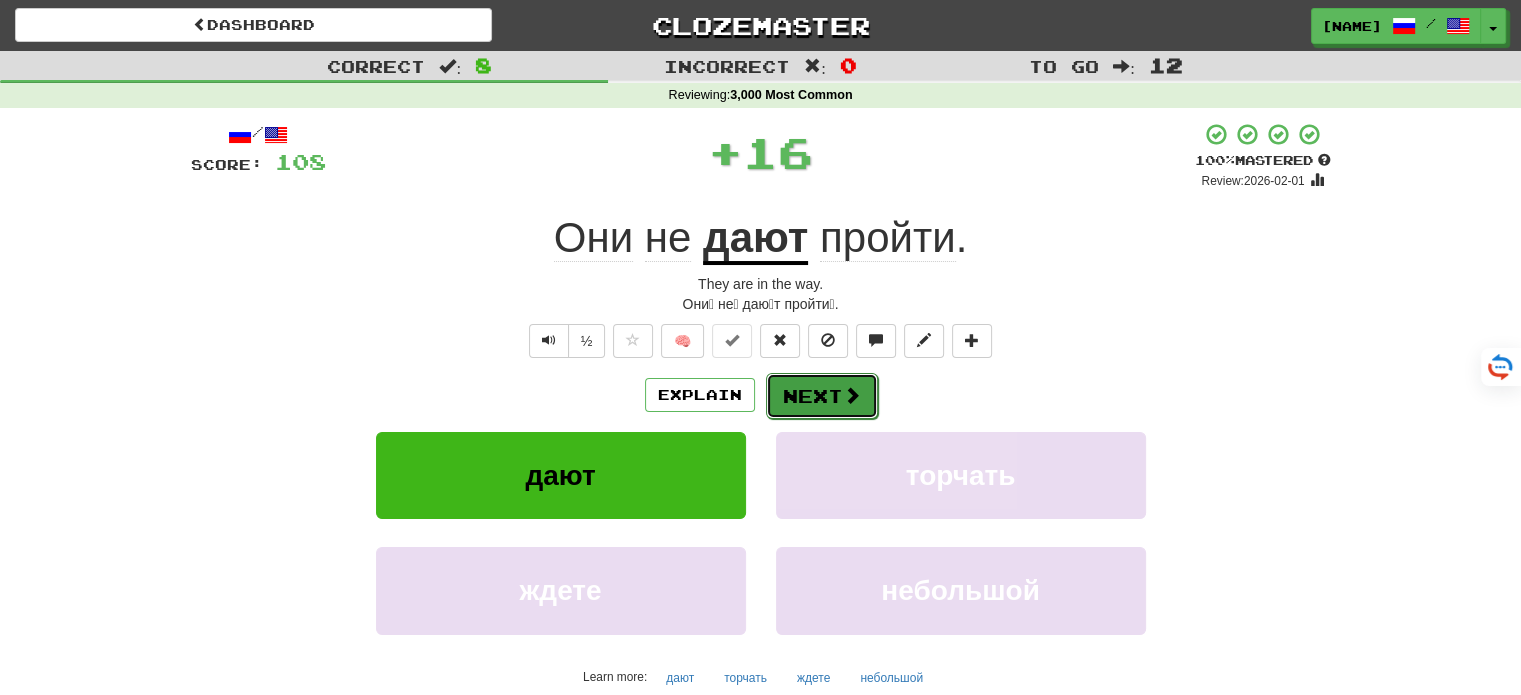 click on "Next" at bounding box center [822, 396] 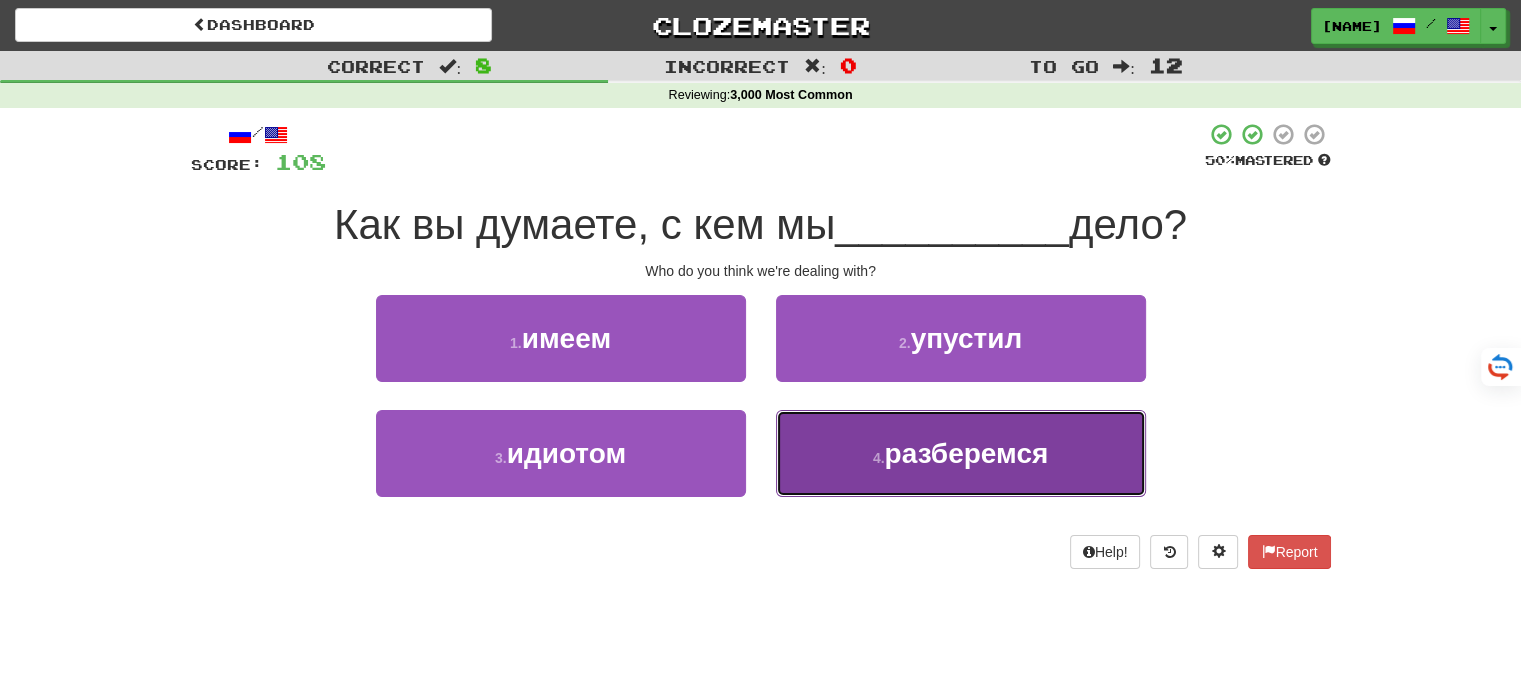 click on "4 .  разберемся" at bounding box center [961, 453] 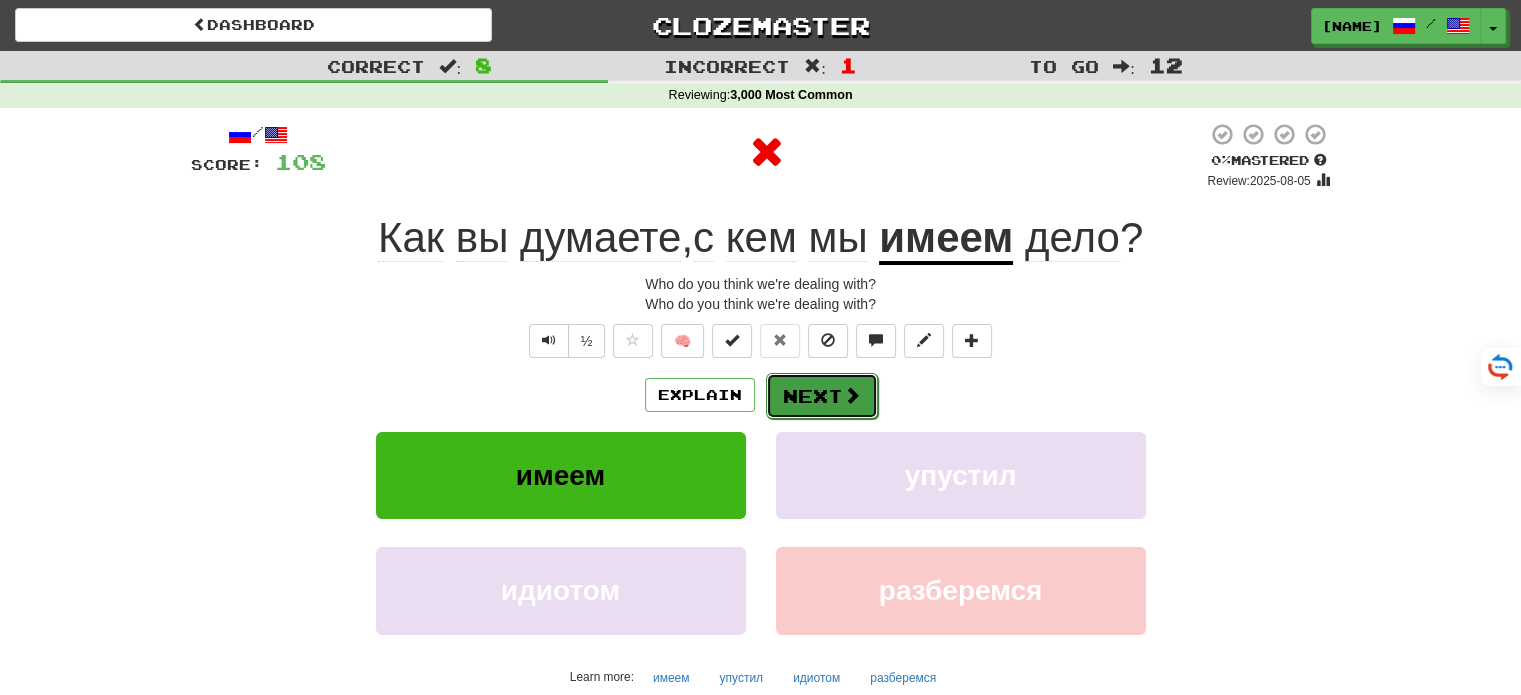 click on "Next" at bounding box center [822, 396] 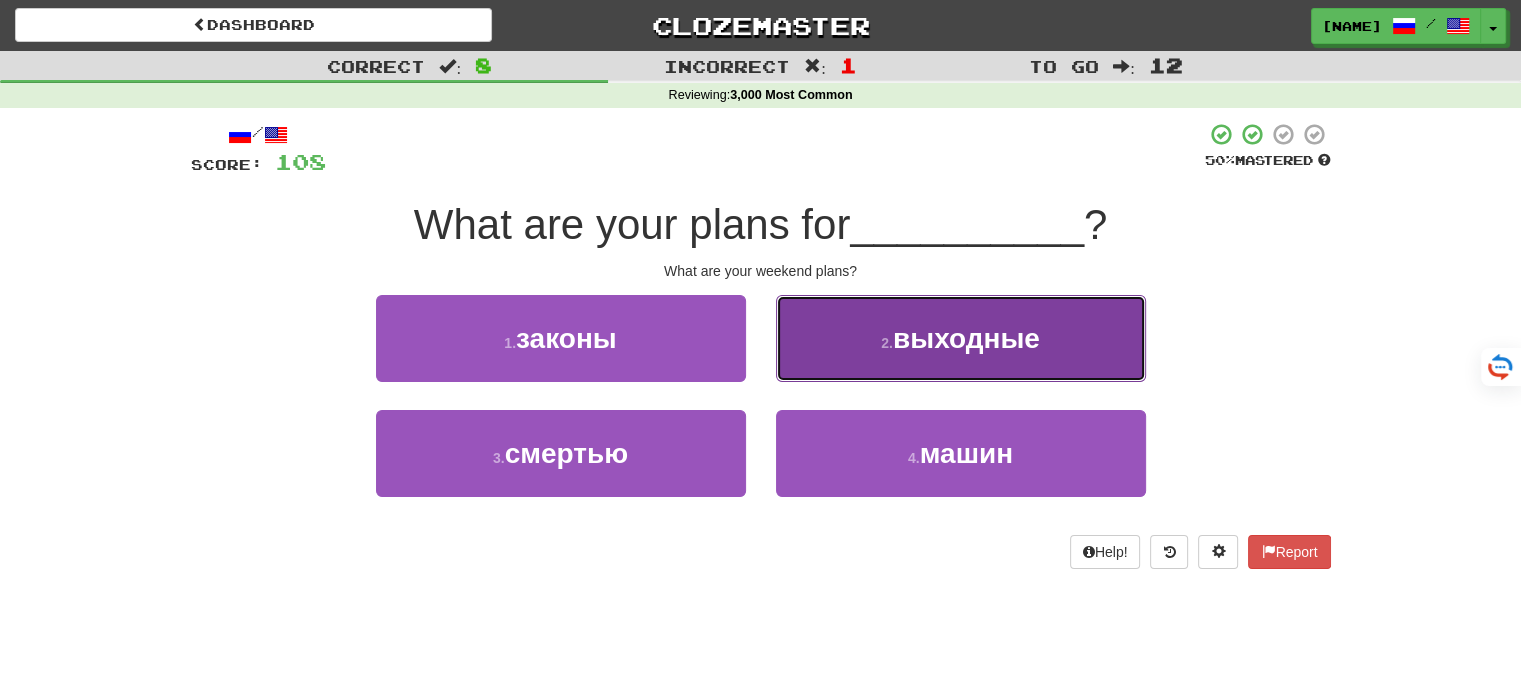 click on "выходные" at bounding box center (966, 338) 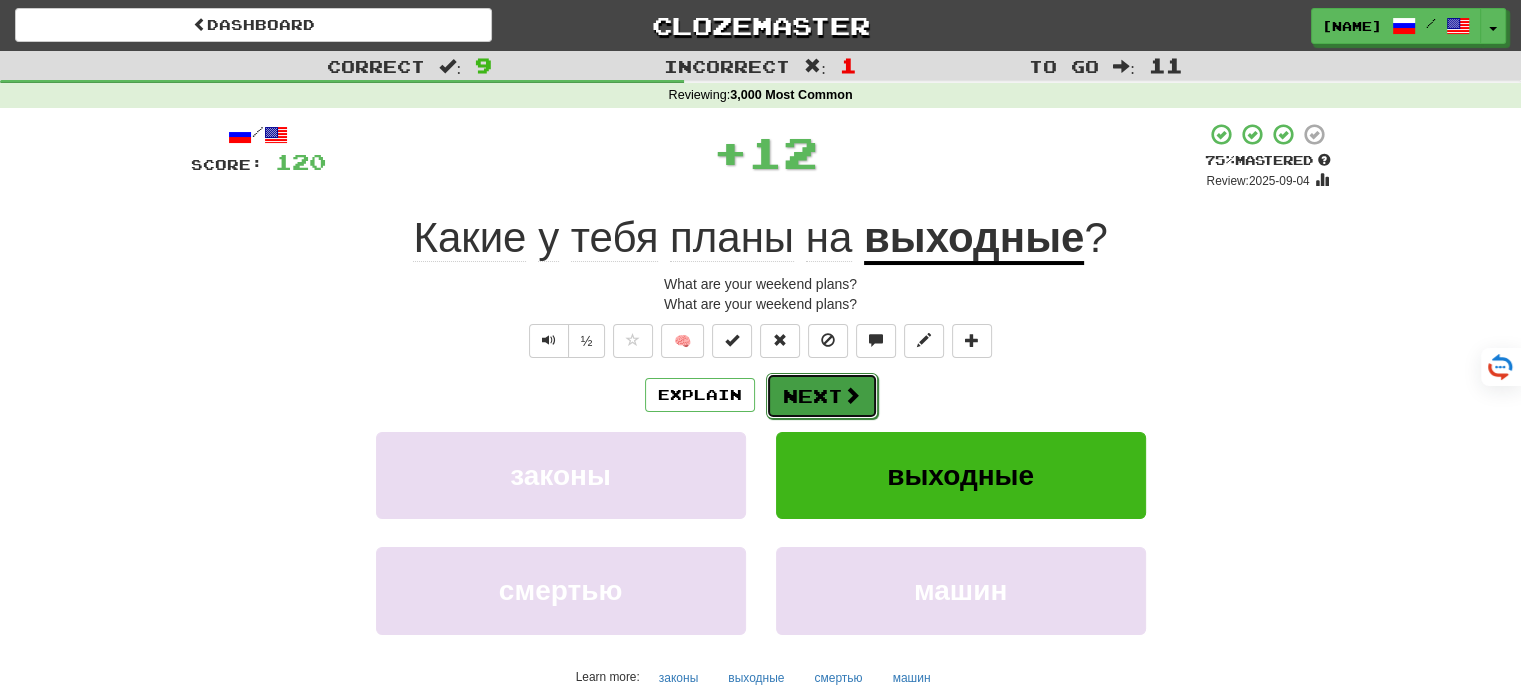 click on "Next" at bounding box center (822, 396) 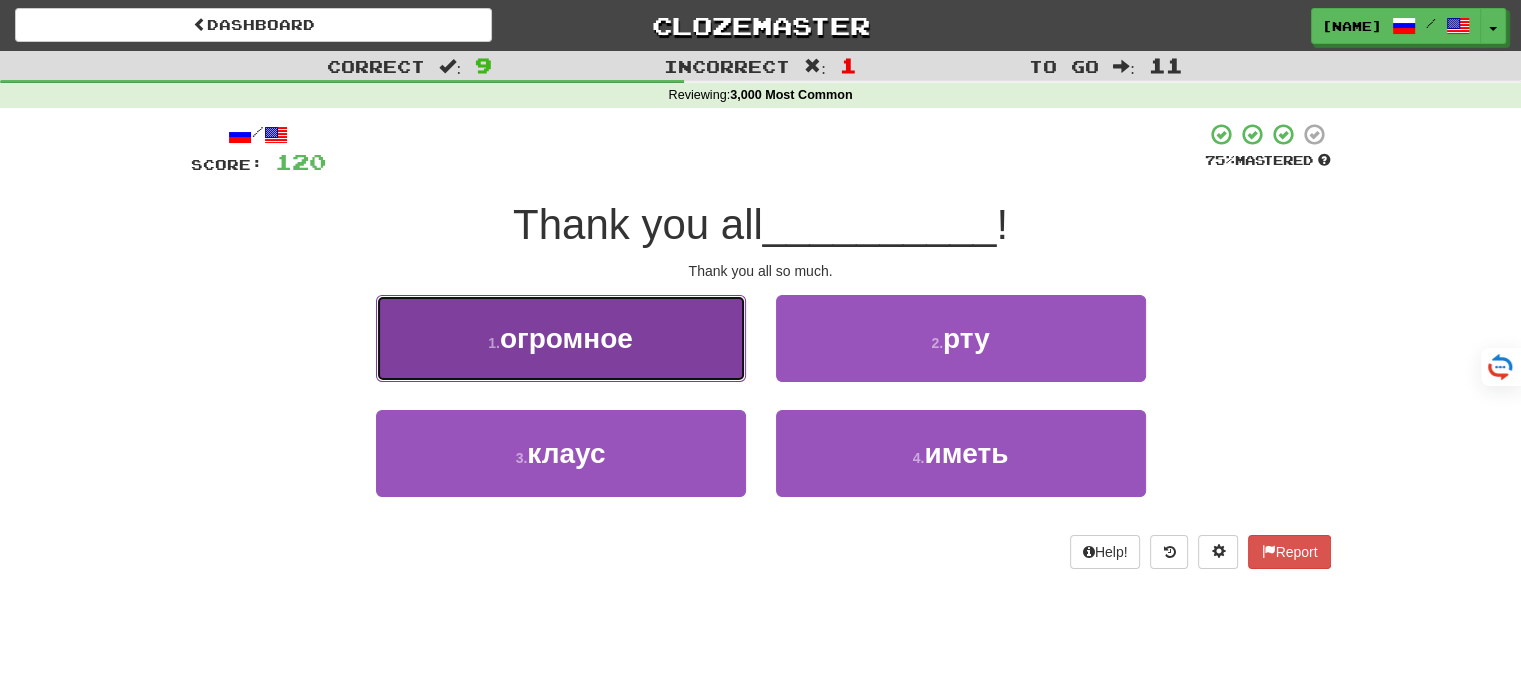 click on "1 .  огромное" at bounding box center [561, 338] 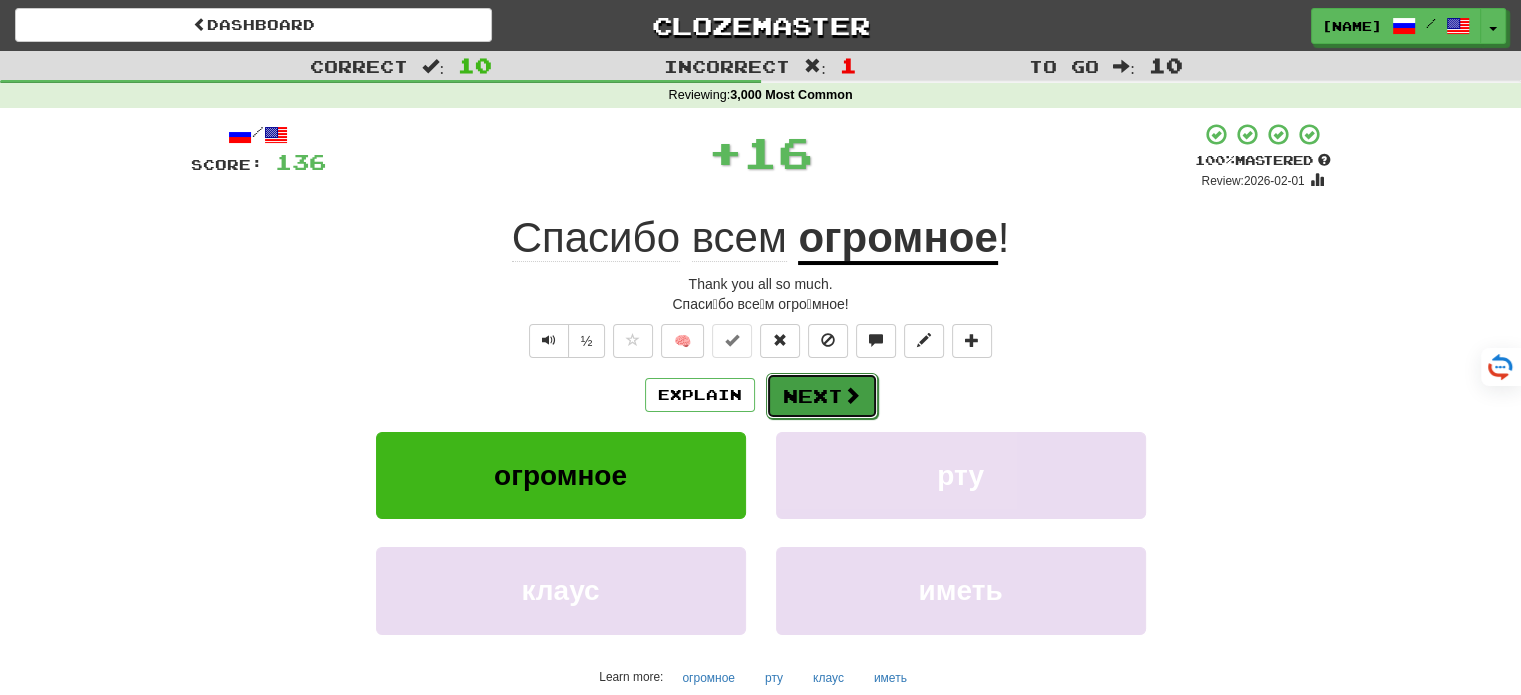 click at bounding box center [852, 395] 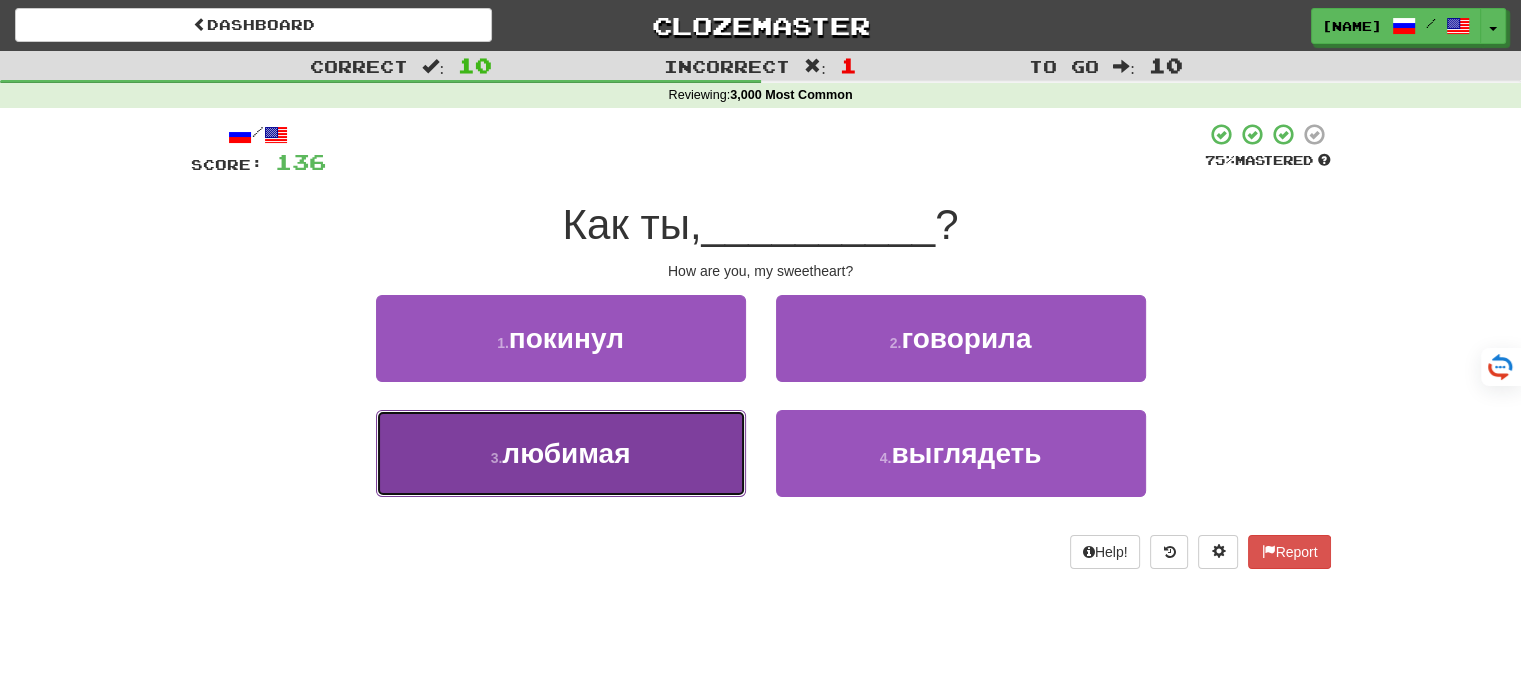 click on "3 .  любимая" at bounding box center [561, 453] 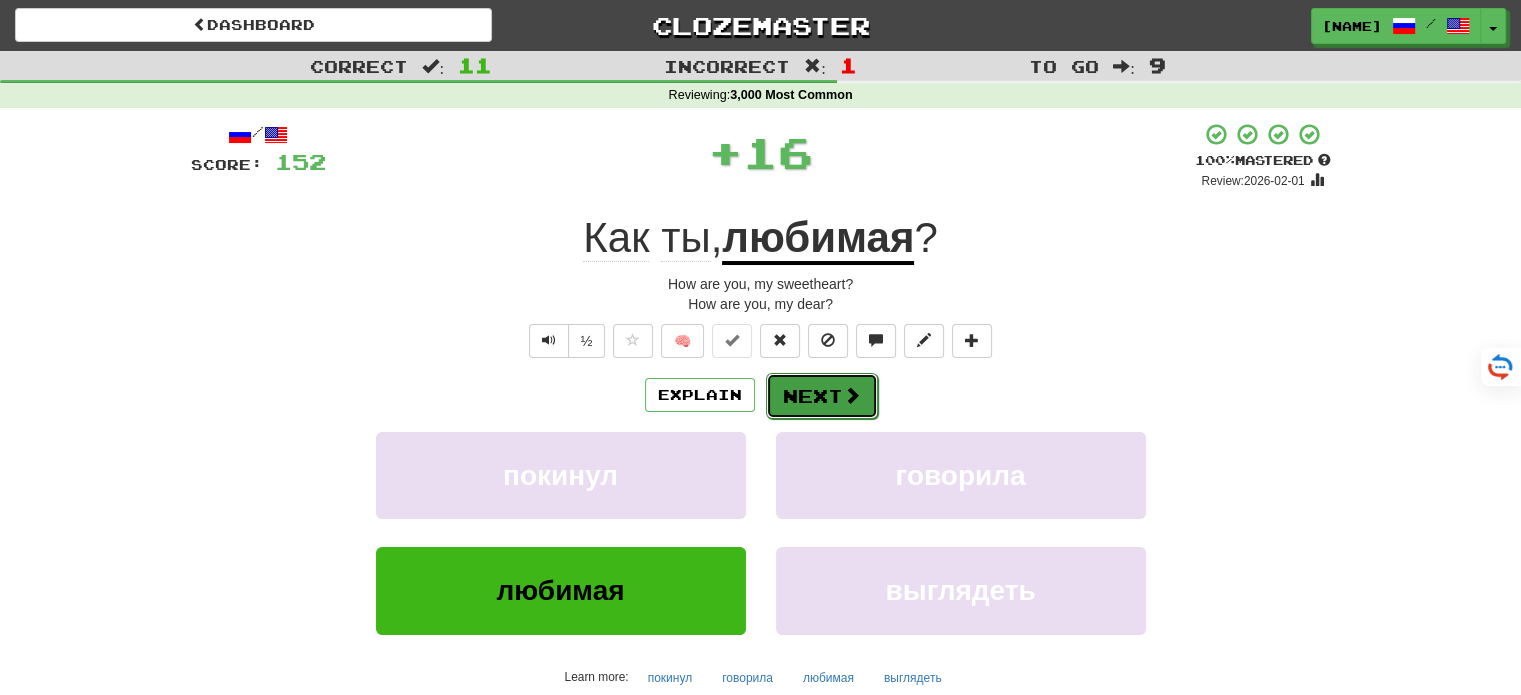 click on "Next" at bounding box center (822, 396) 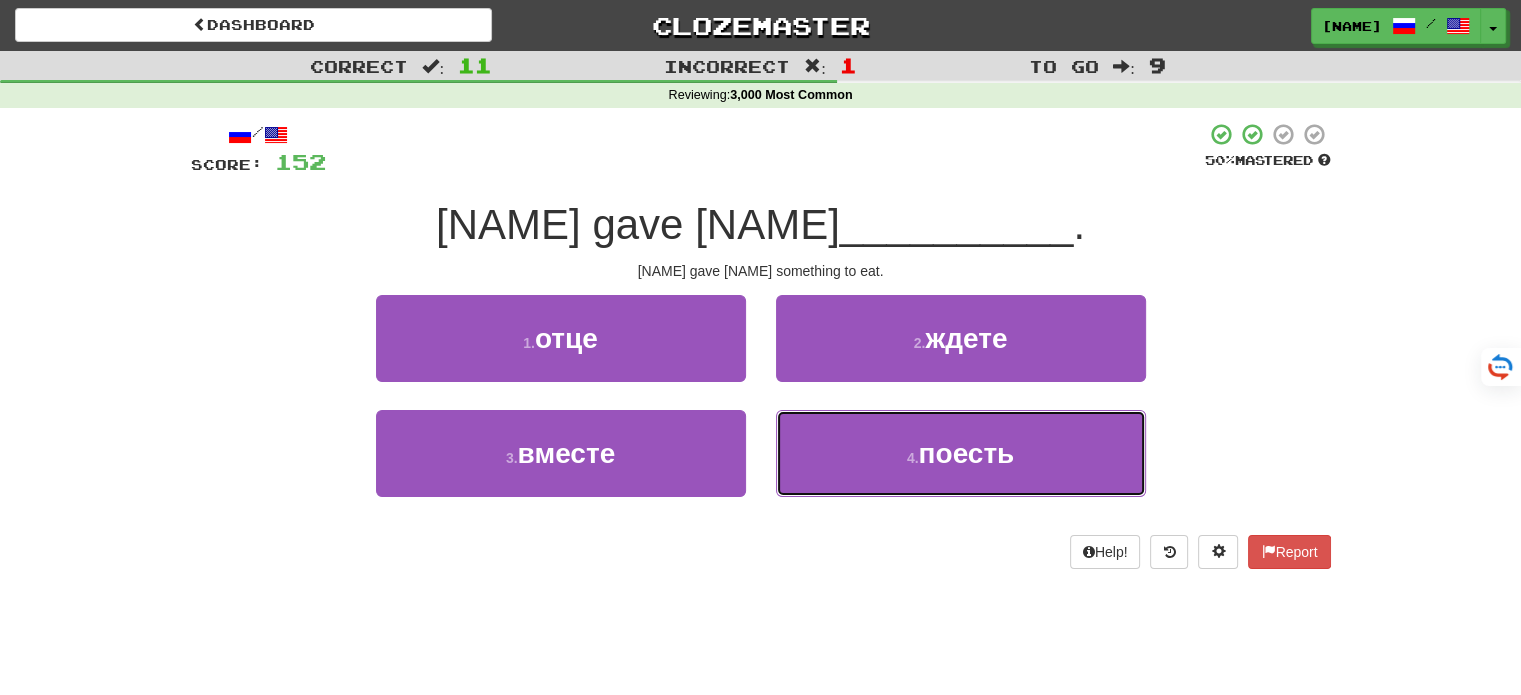 drag, startPoint x: 948, startPoint y: 434, endPoint x: 886, endPoint y: 422, distance: 63.15061 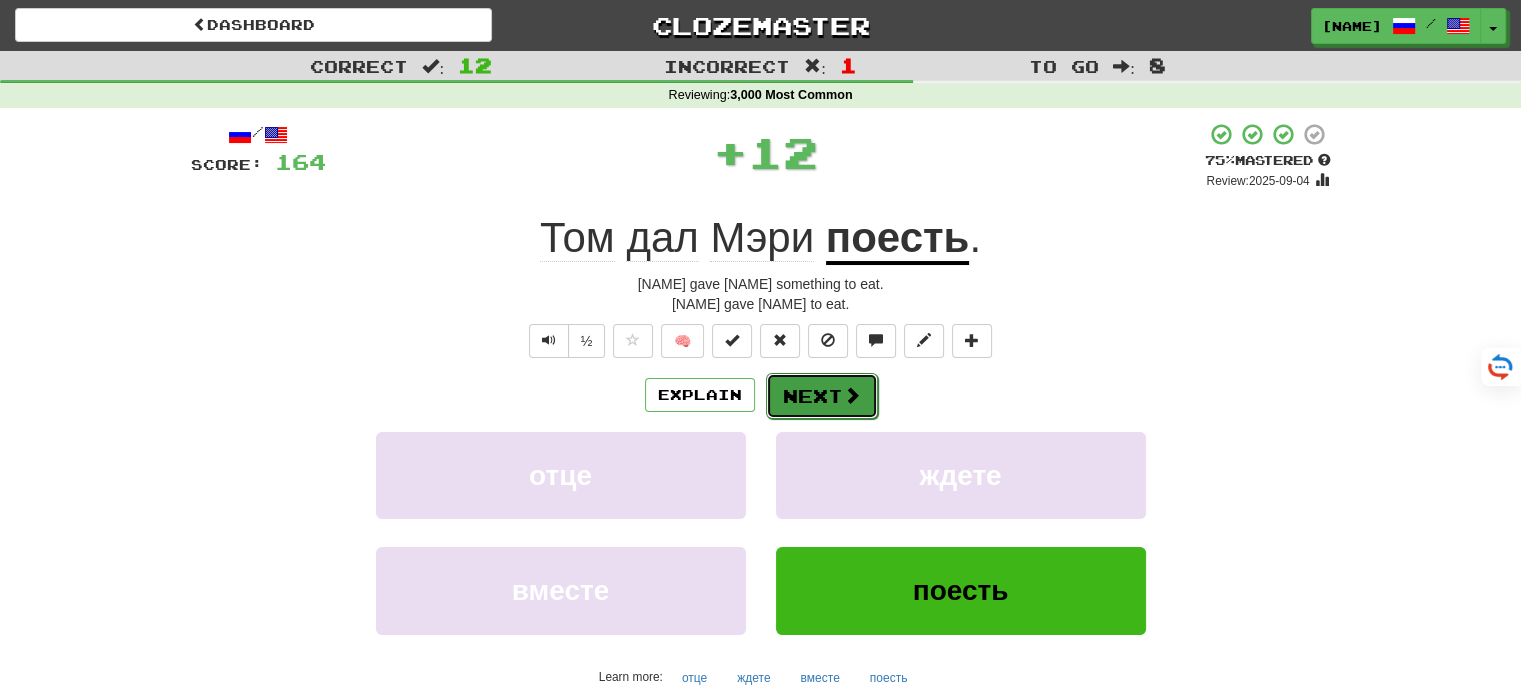 click on "Next" at bounding box center (822, 396) 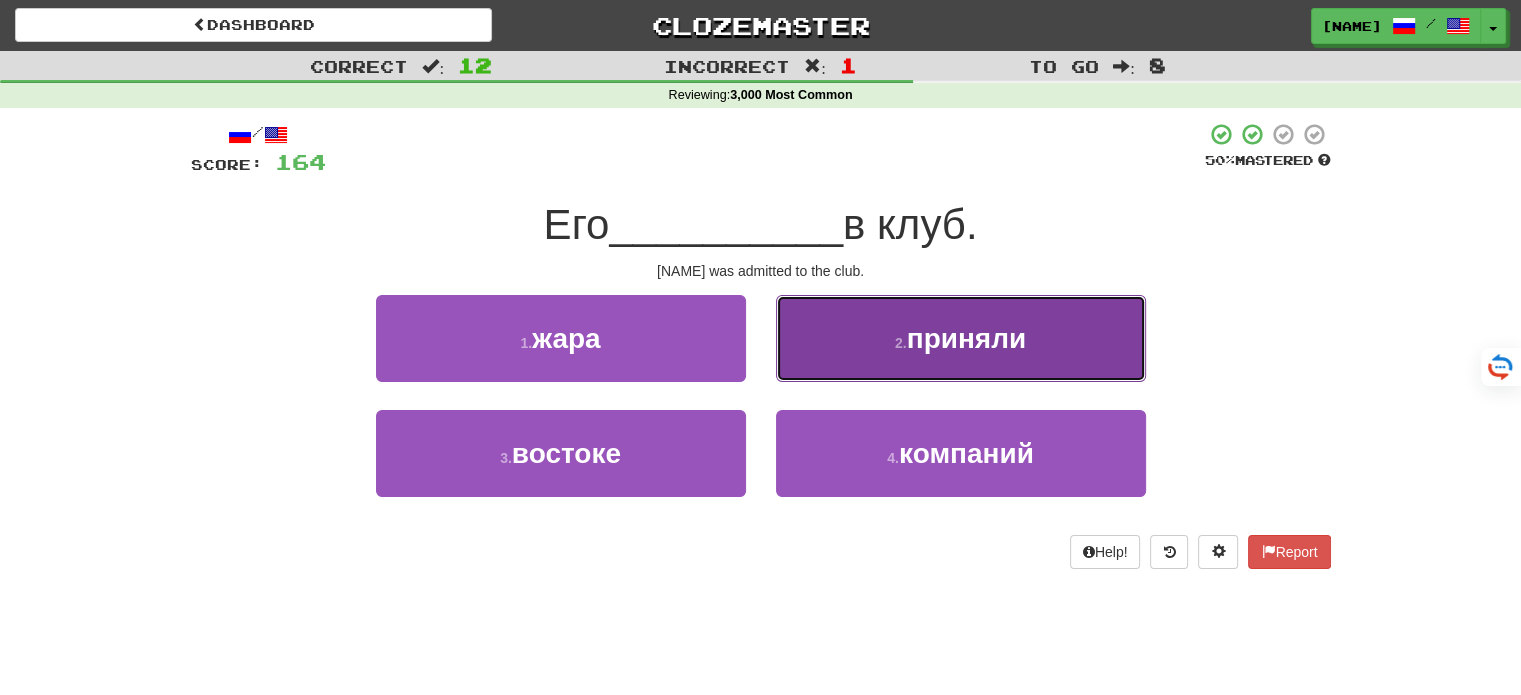 click on "2 .  приняли" at bounding box center [961, 338] 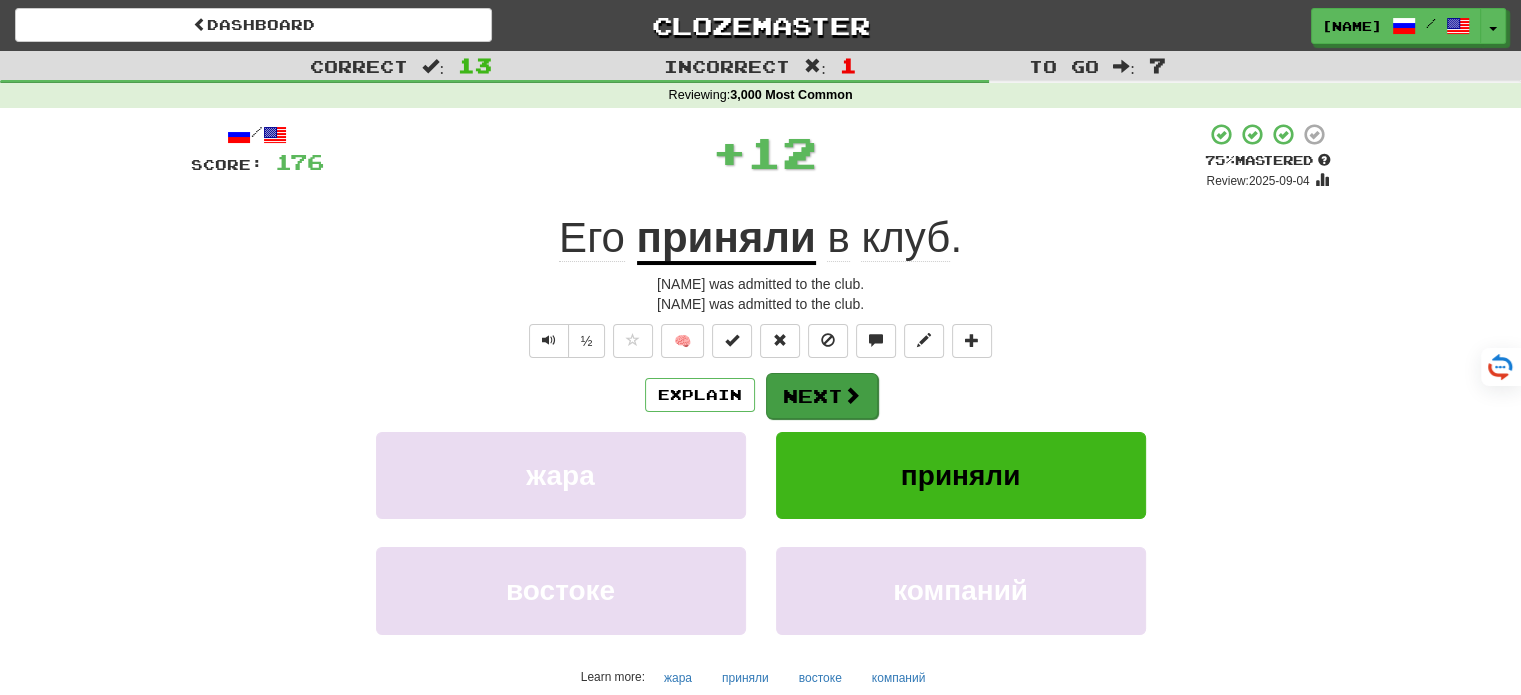 drag, startPoint x: 838, startPoint y: 368, endPoint x: 828, endPoint y: 386, distance: 20.59126 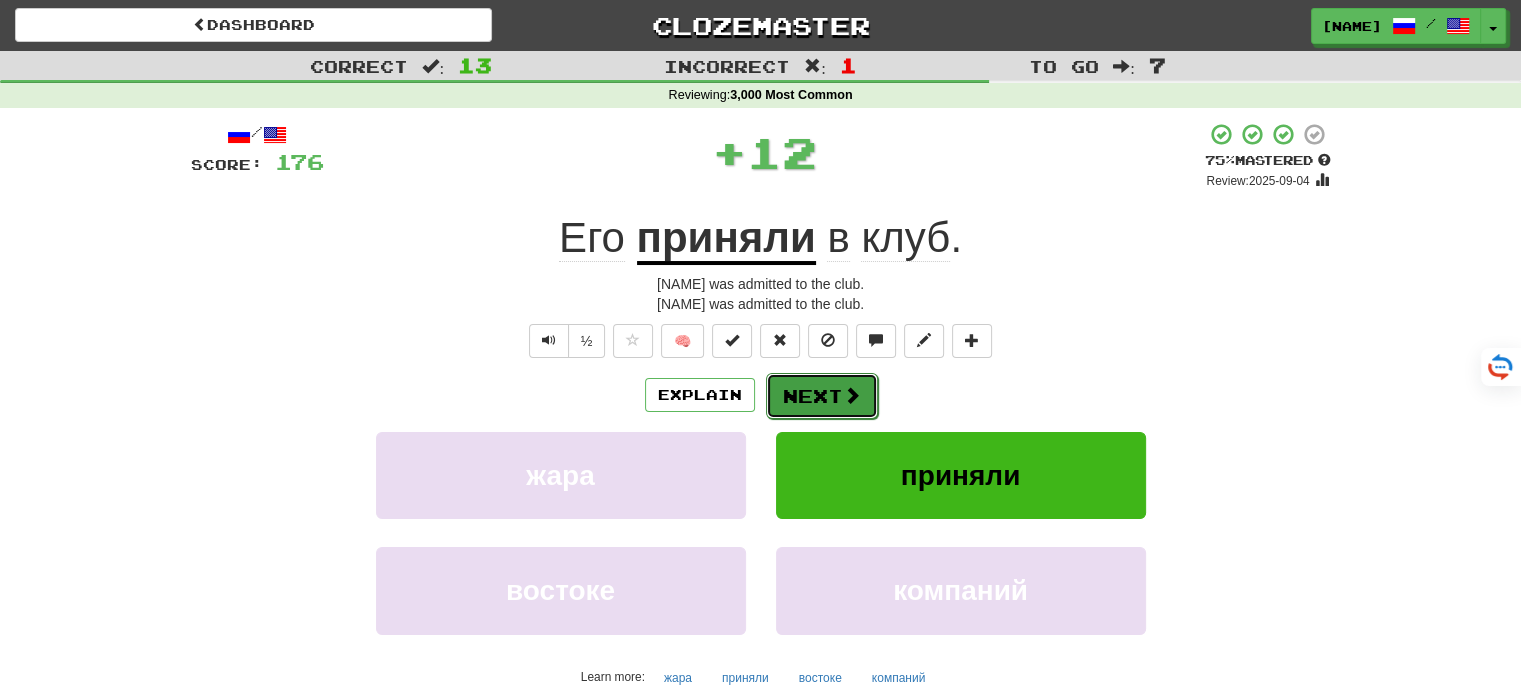 click on "Next" at bounding box center (822, 396) 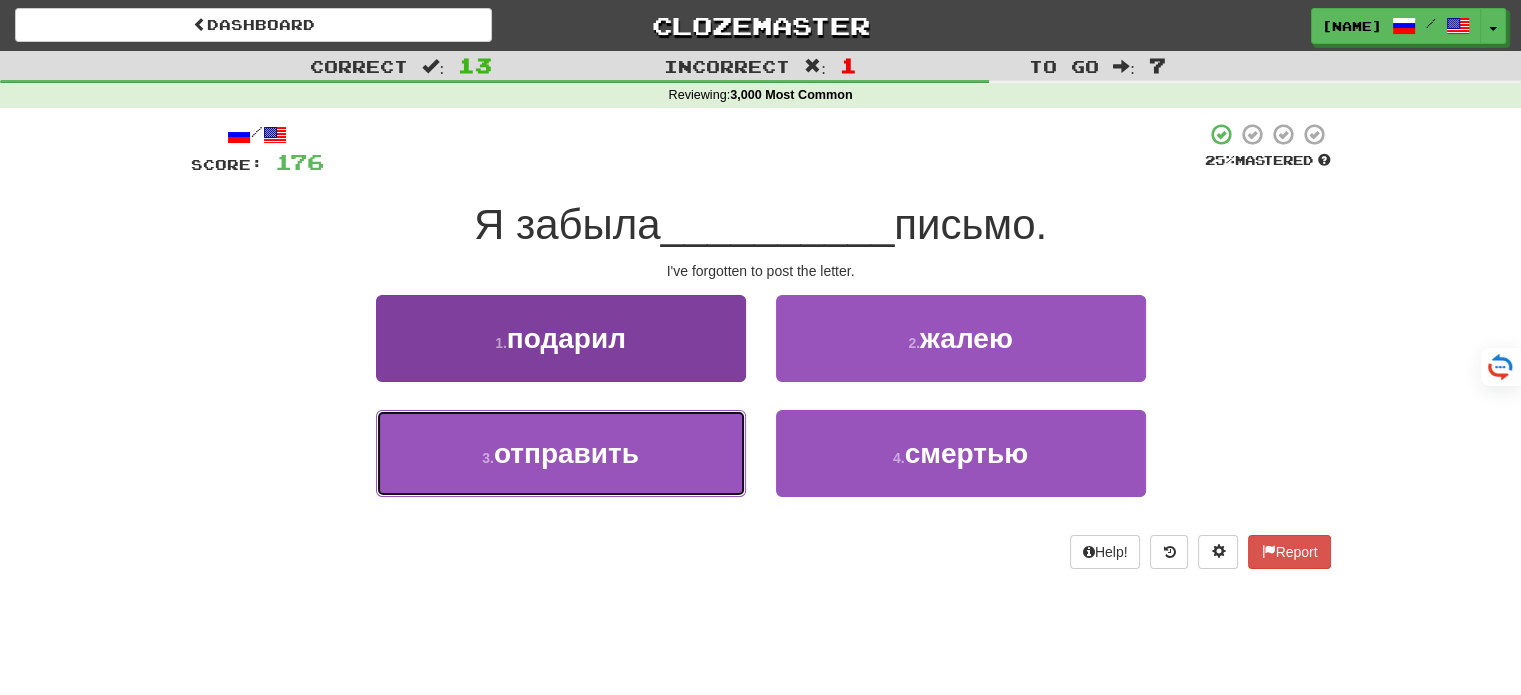 drag, startPoint x: 649, startPoint y: 464, endPoint x: 671, endPoint y: 453, distance: 24.596748 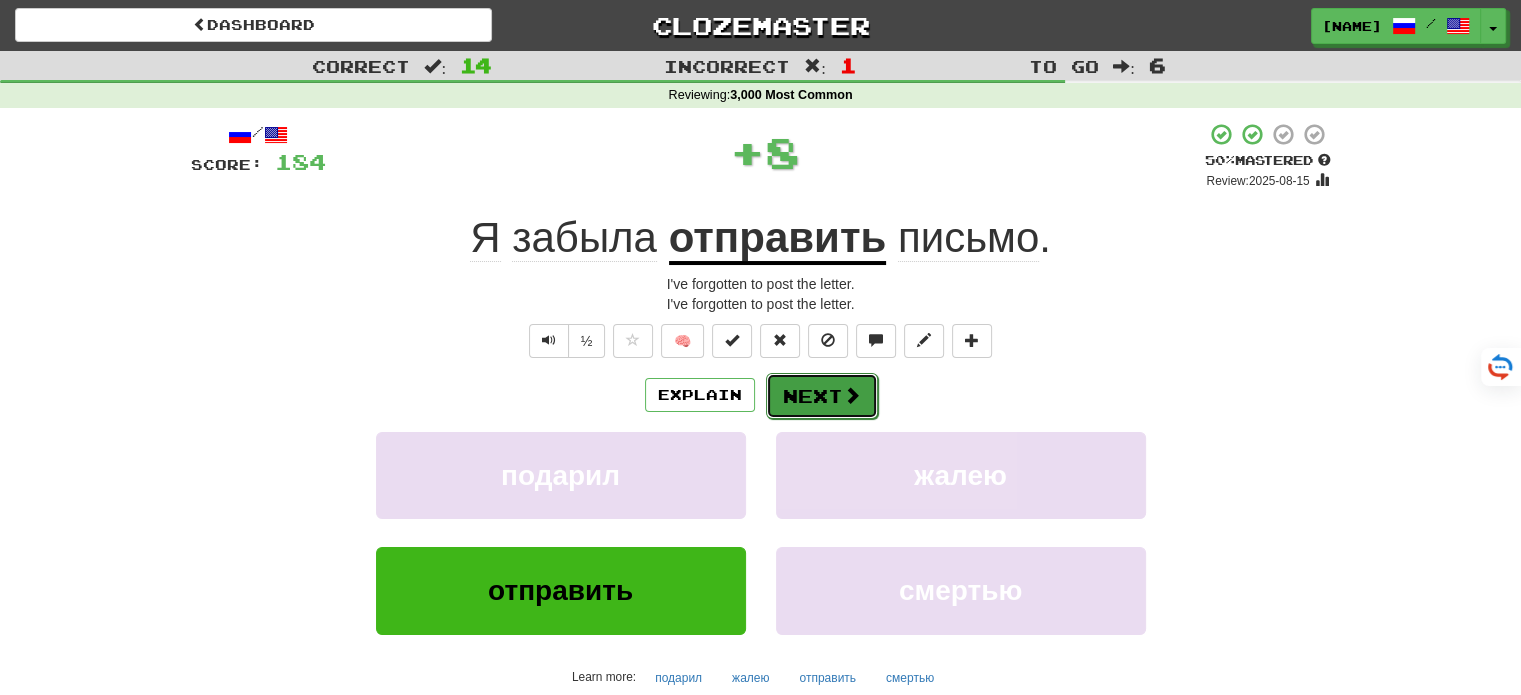 click on "Next" at bounding box center [822, 396] 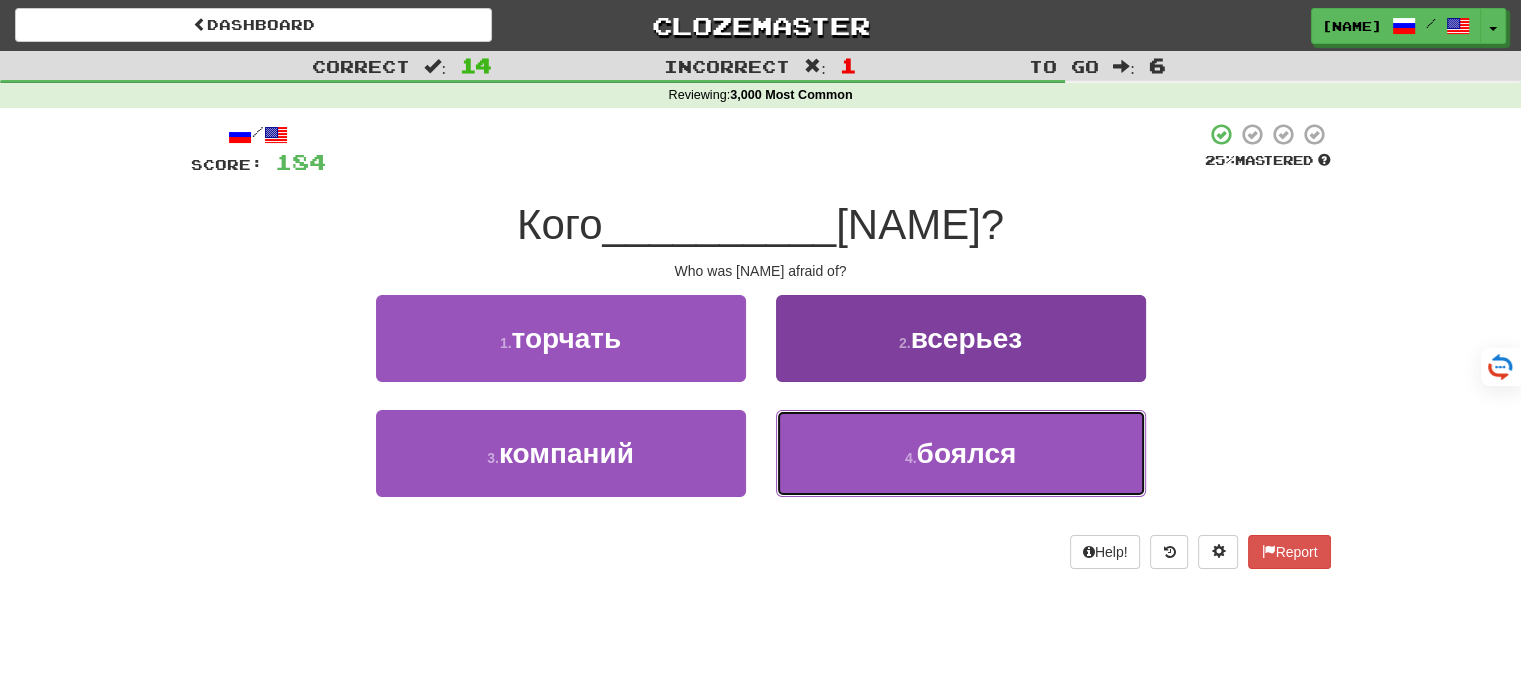drag, startPoint x: 908, startPoint y: 449, endPoint x: 862, endPoint y: 439, distance: 47.07441 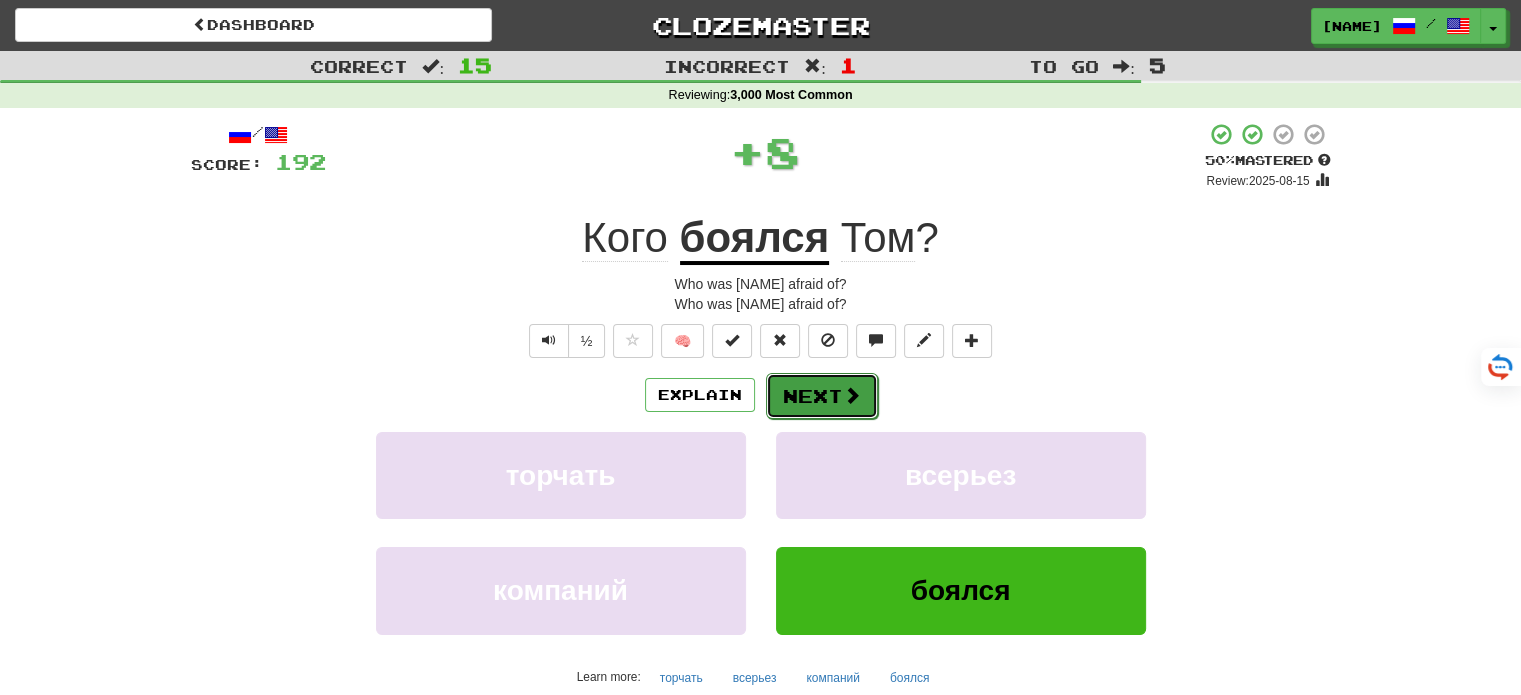 click on "Next" at bounding box center [822, 396] 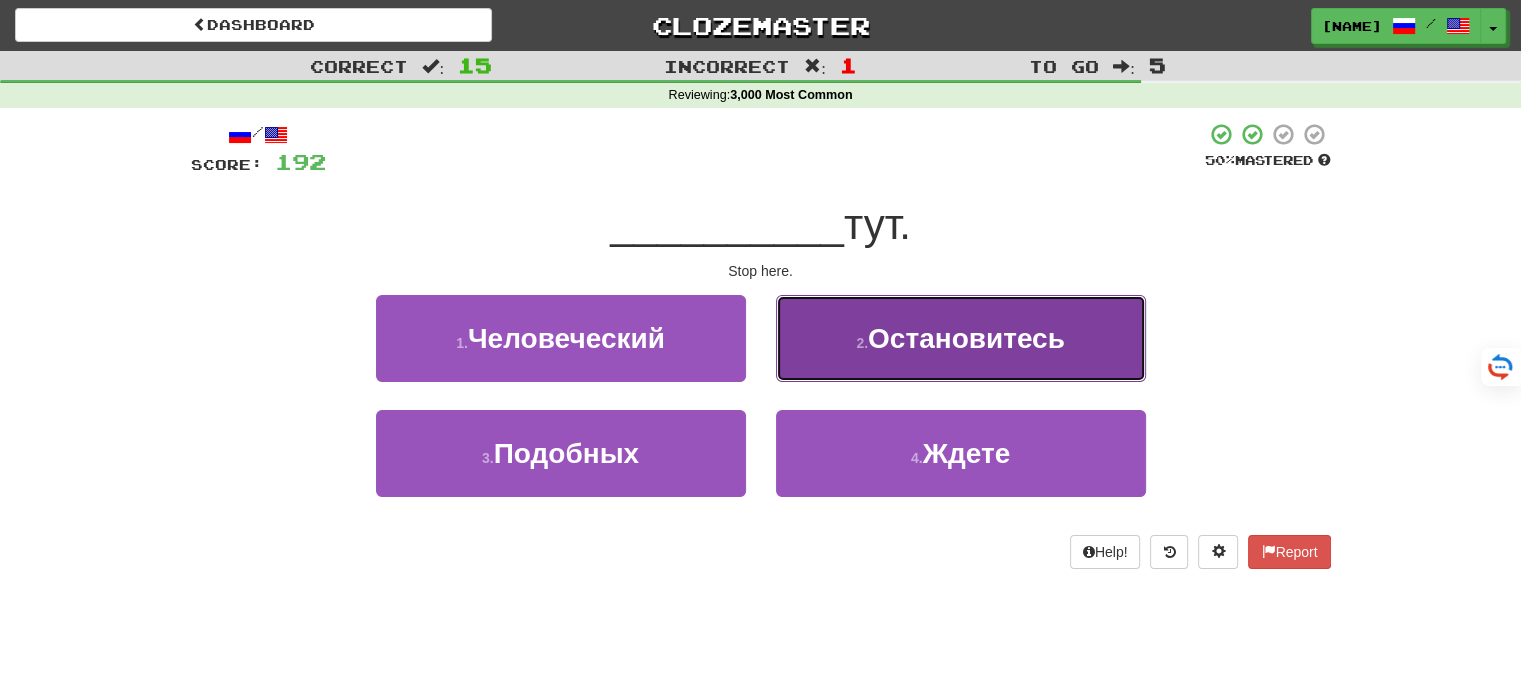 click on "2 .  Остановитесь" at bounding box center [961, 338] 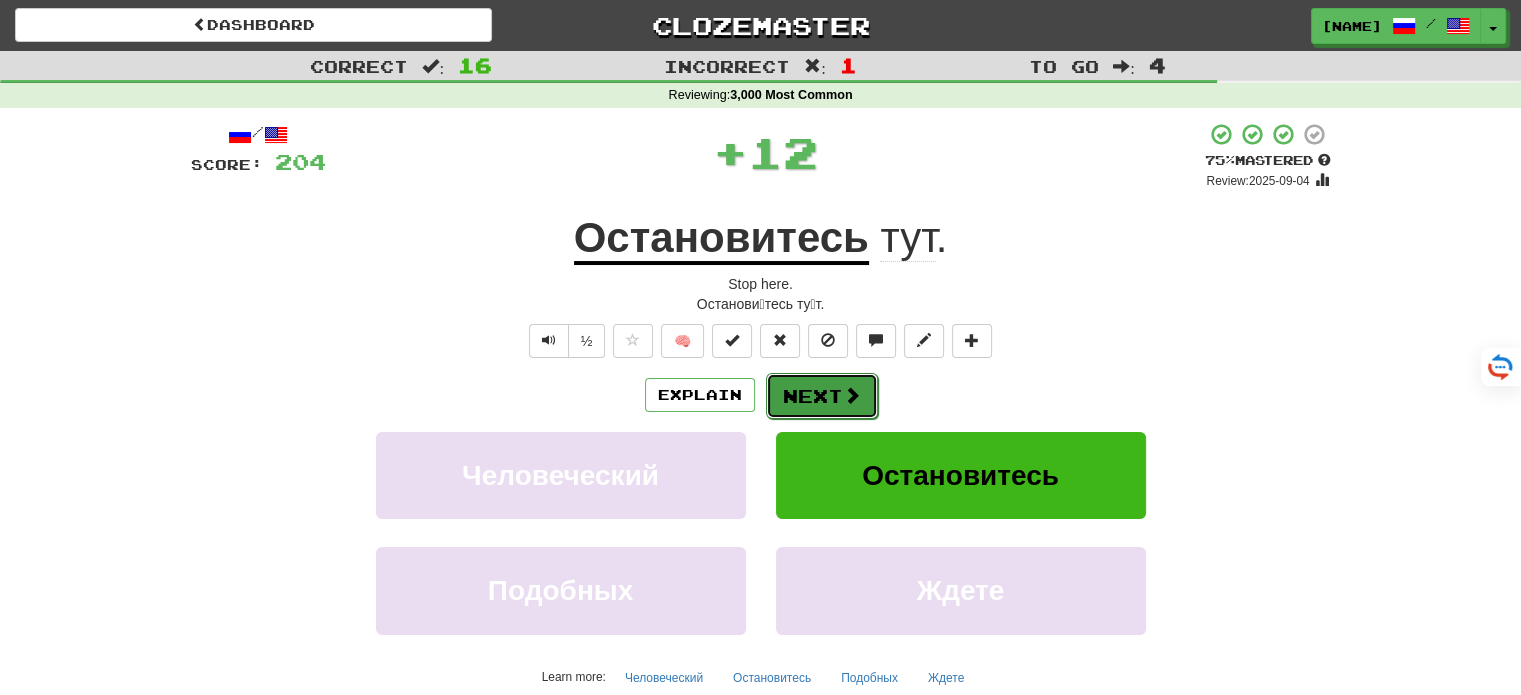 click on "Next" at bounding box center (822, 396) 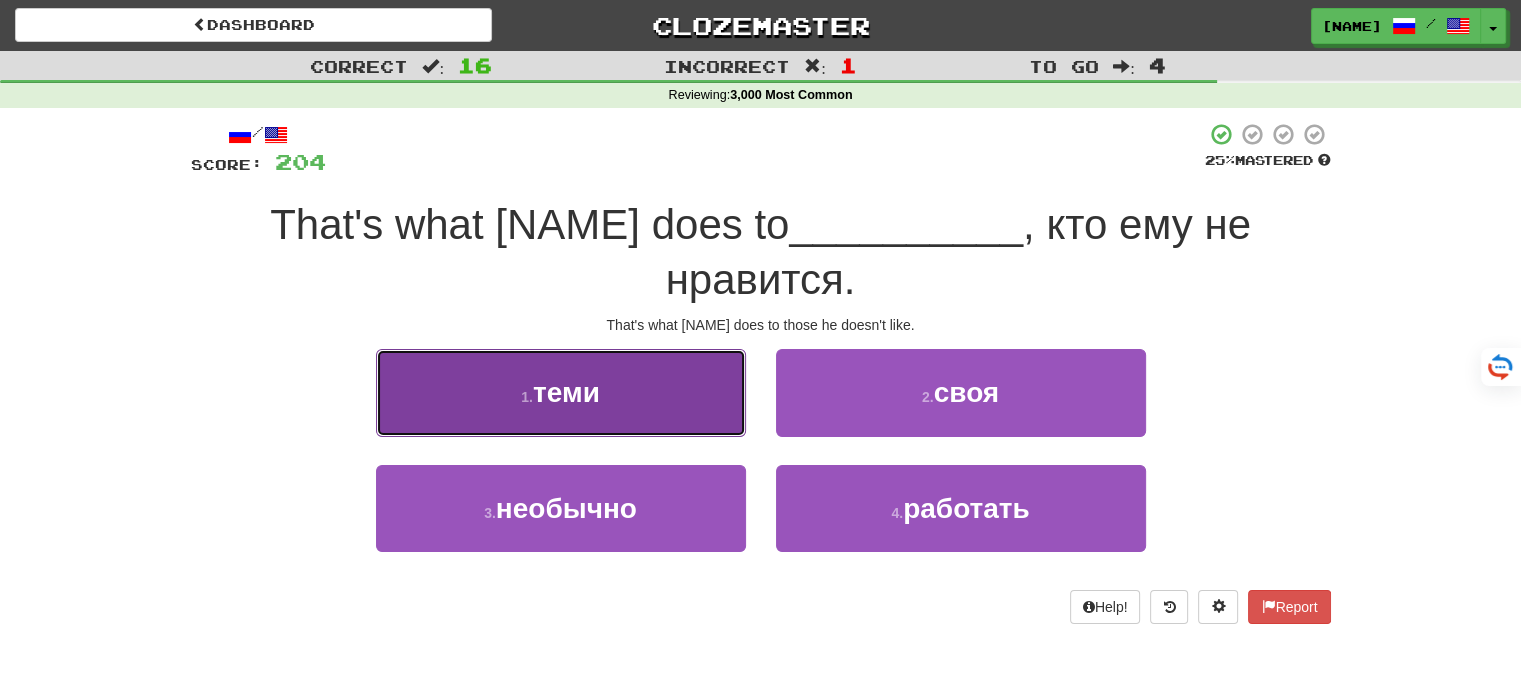 click on "1 .  теми" at bounding box center (561, 392) 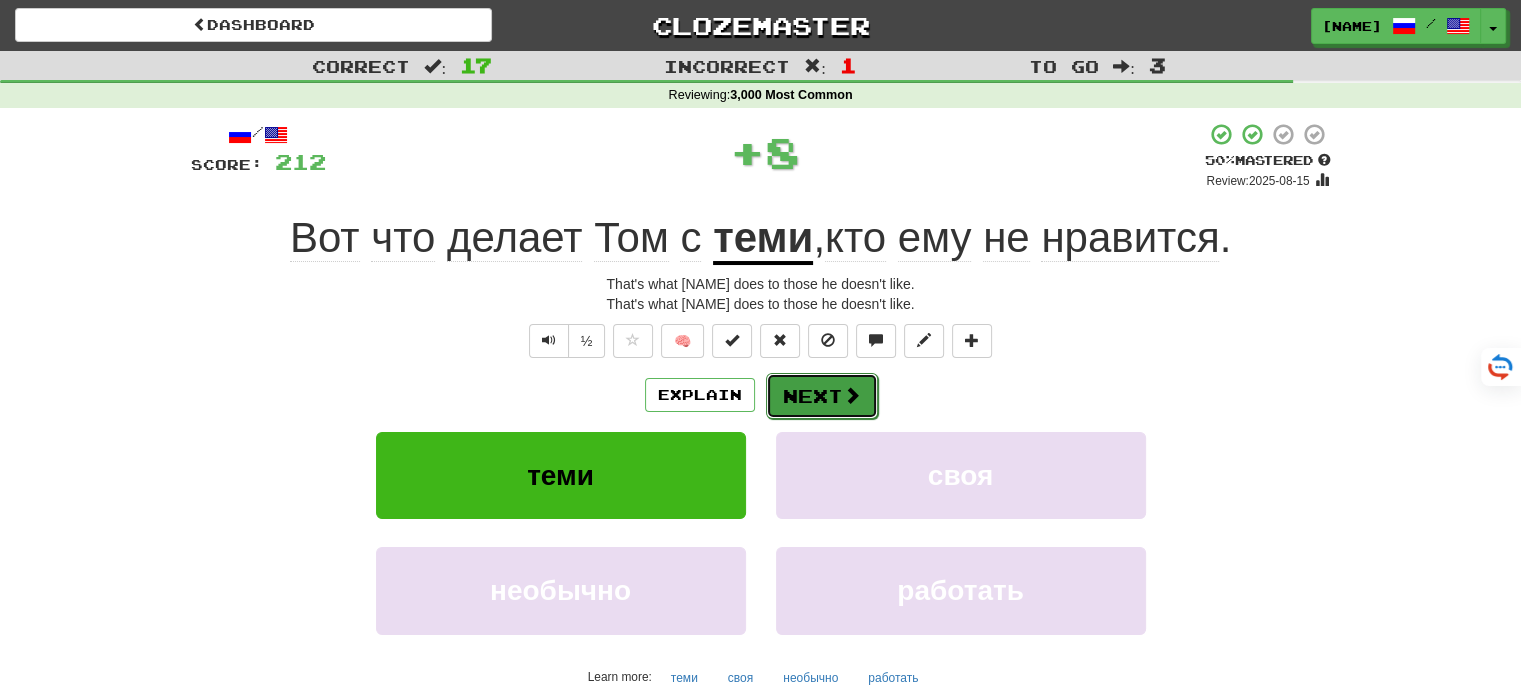 click on "Next" at bounding box center [822, 396] 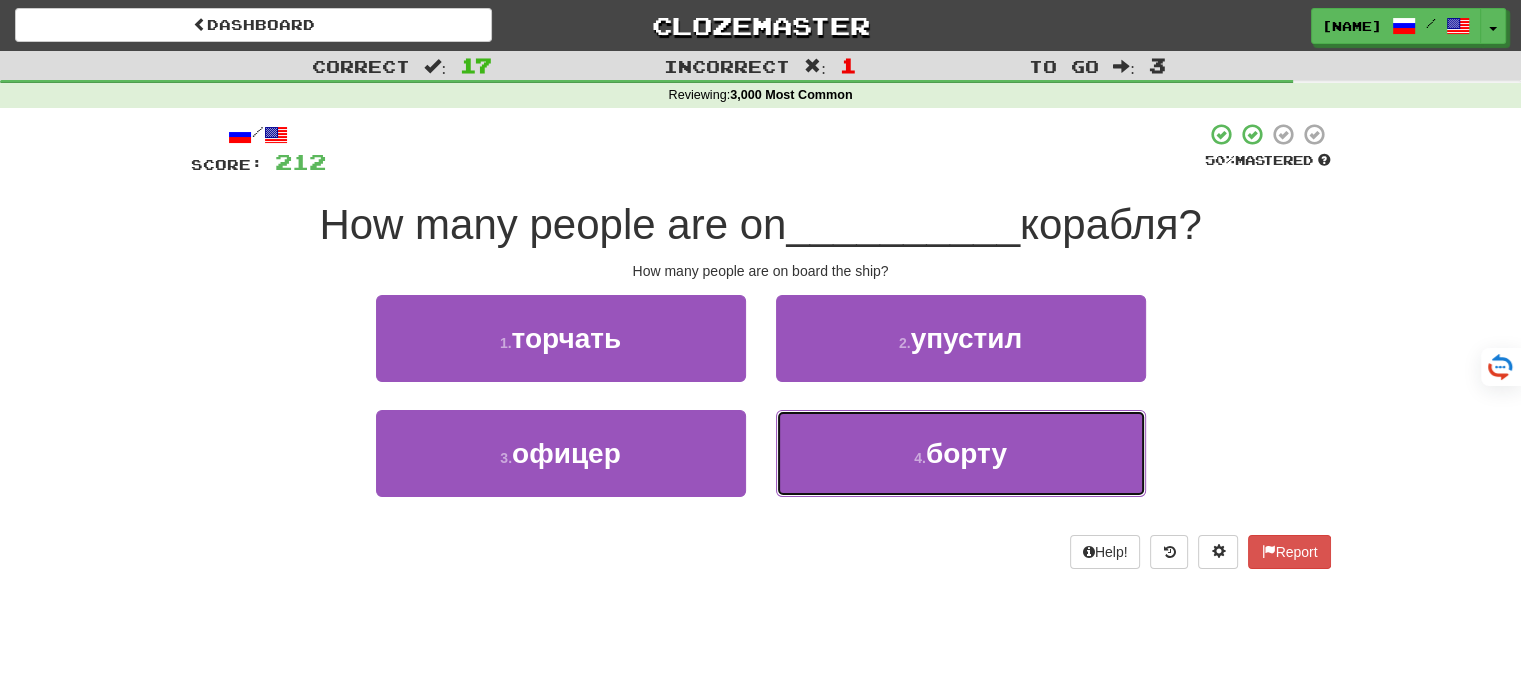 drag, startPoint x: 894, startPoint y: 448, endPoint x: 868, endPoint y: 430, distance: 31.622776 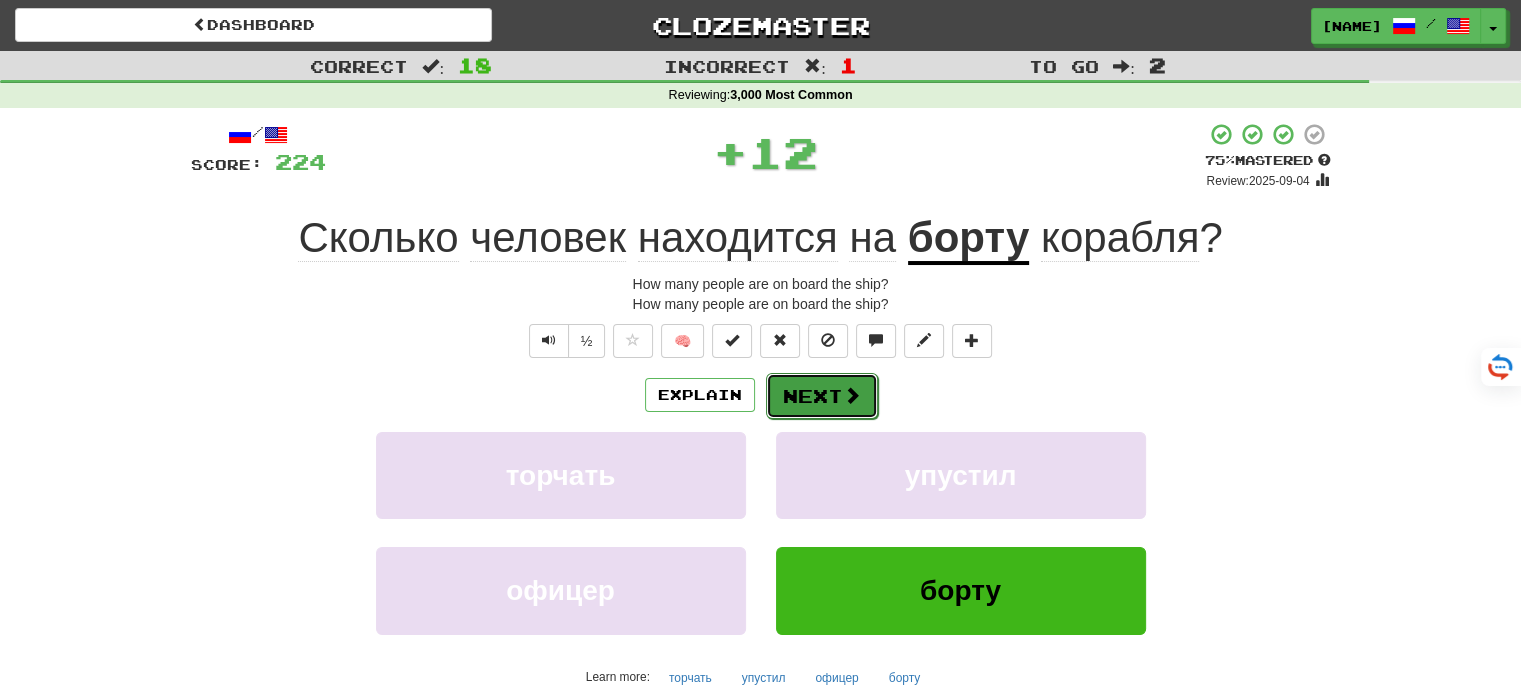 click on "Next" at bounding box center [822, 396] 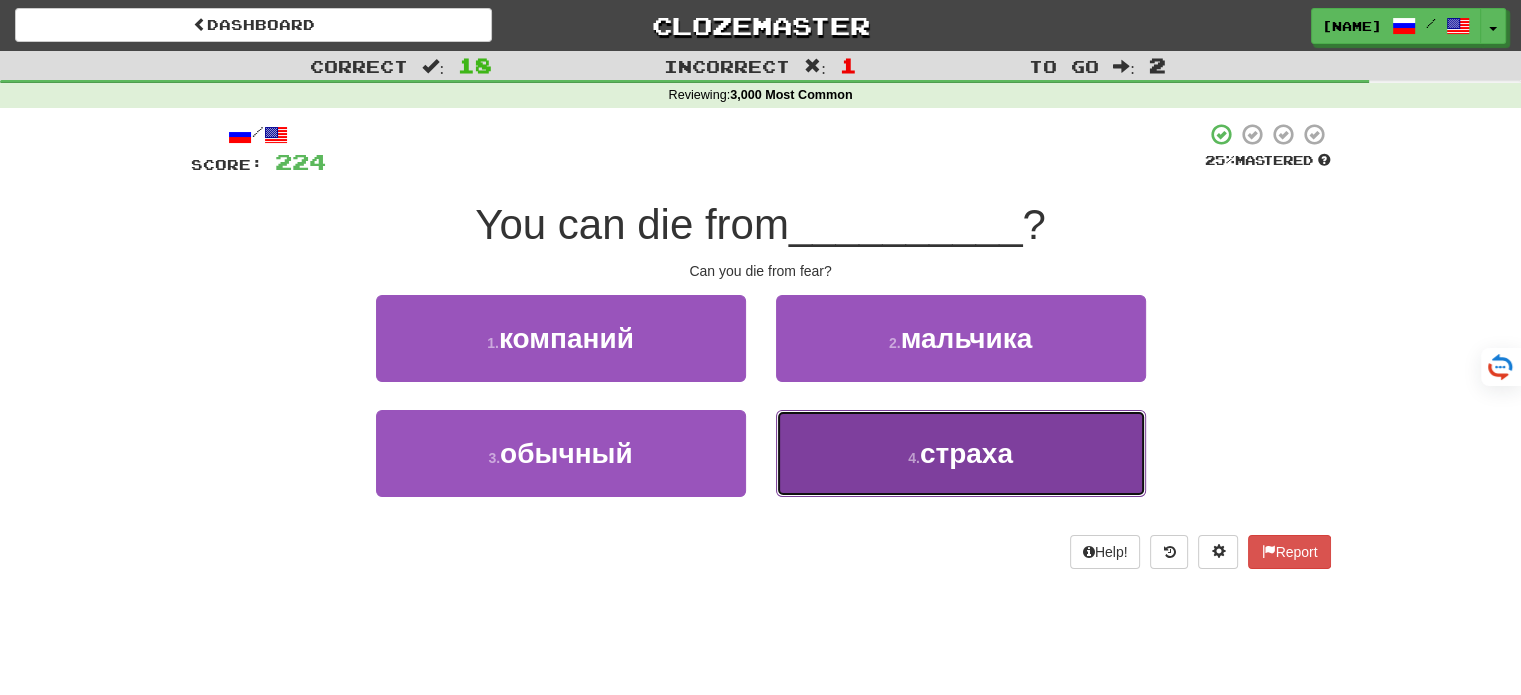 click on "4 .  страха" at bounding box center [961, 453] 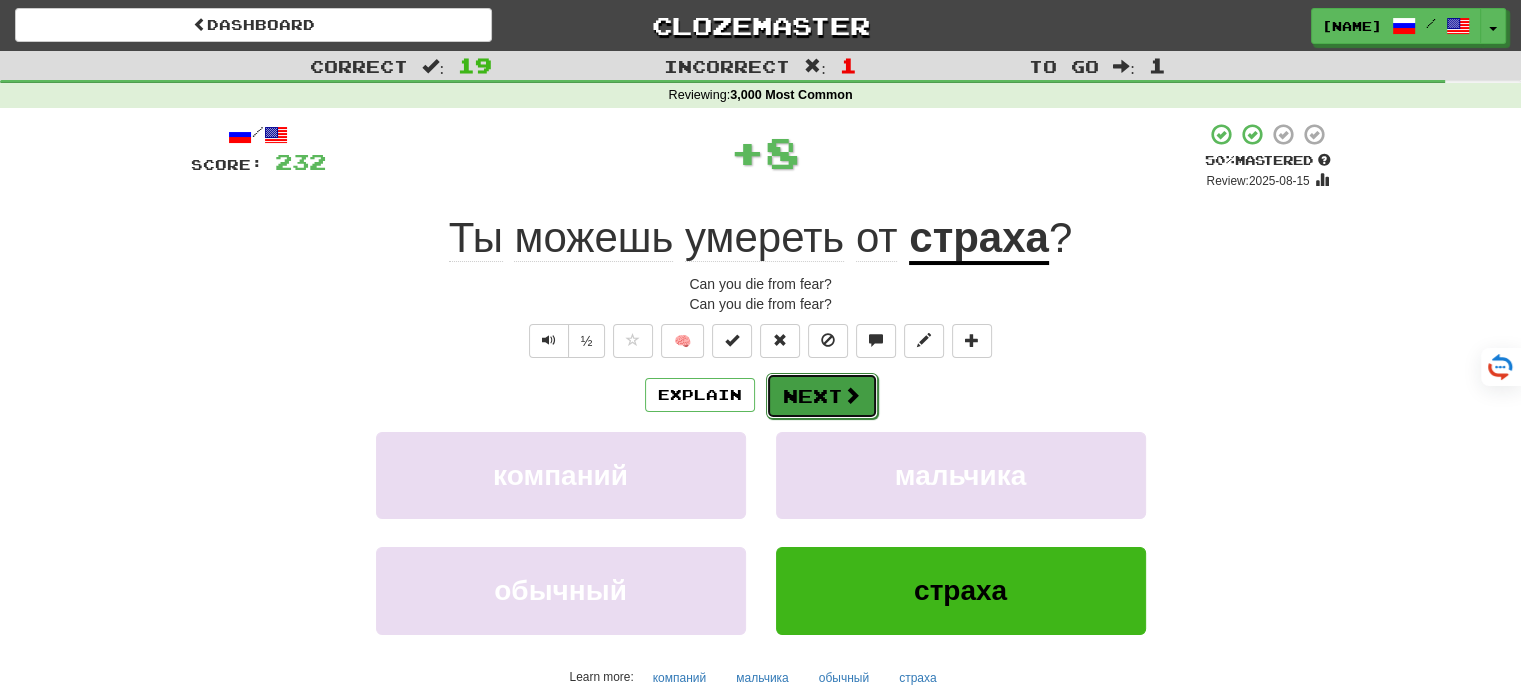 click on "Next" at bounding box center [822, 396] 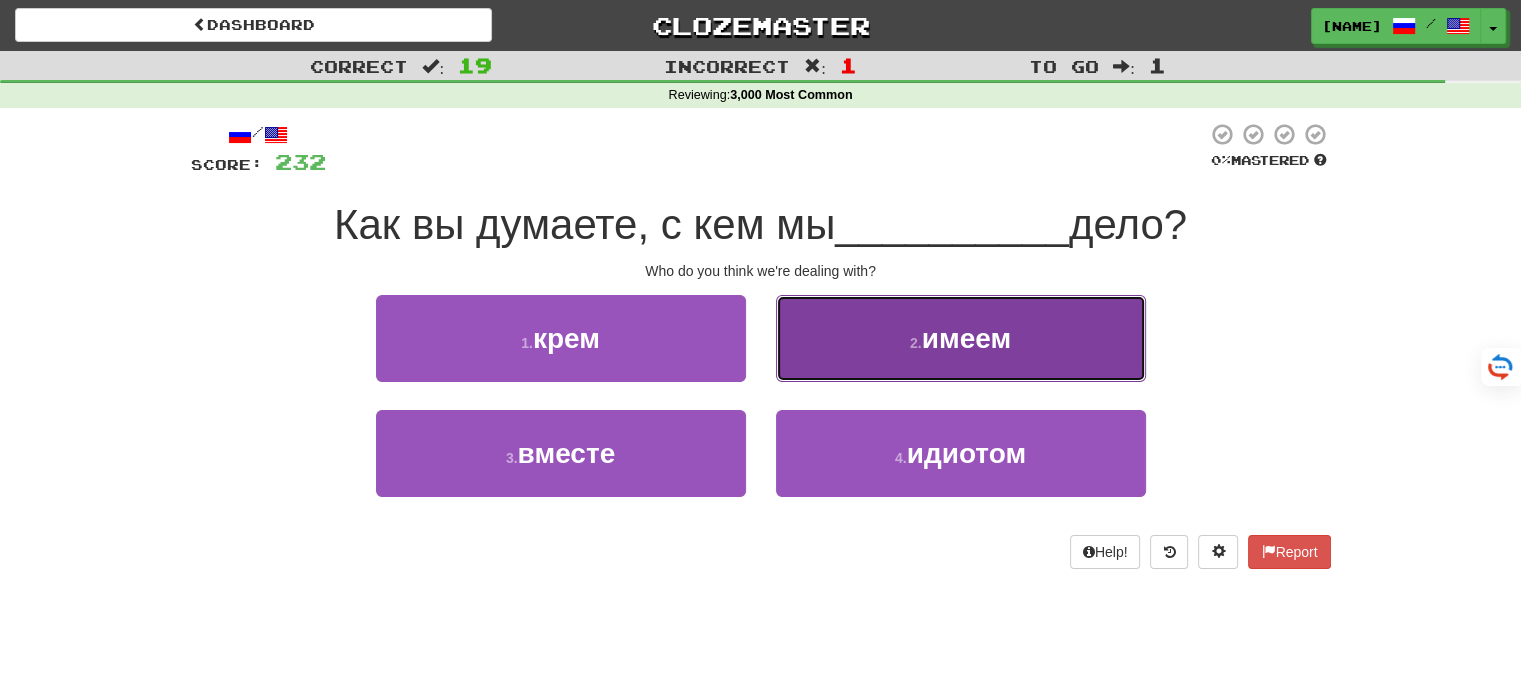 click on "2 .  имеем" at bounding box center [961, 338] 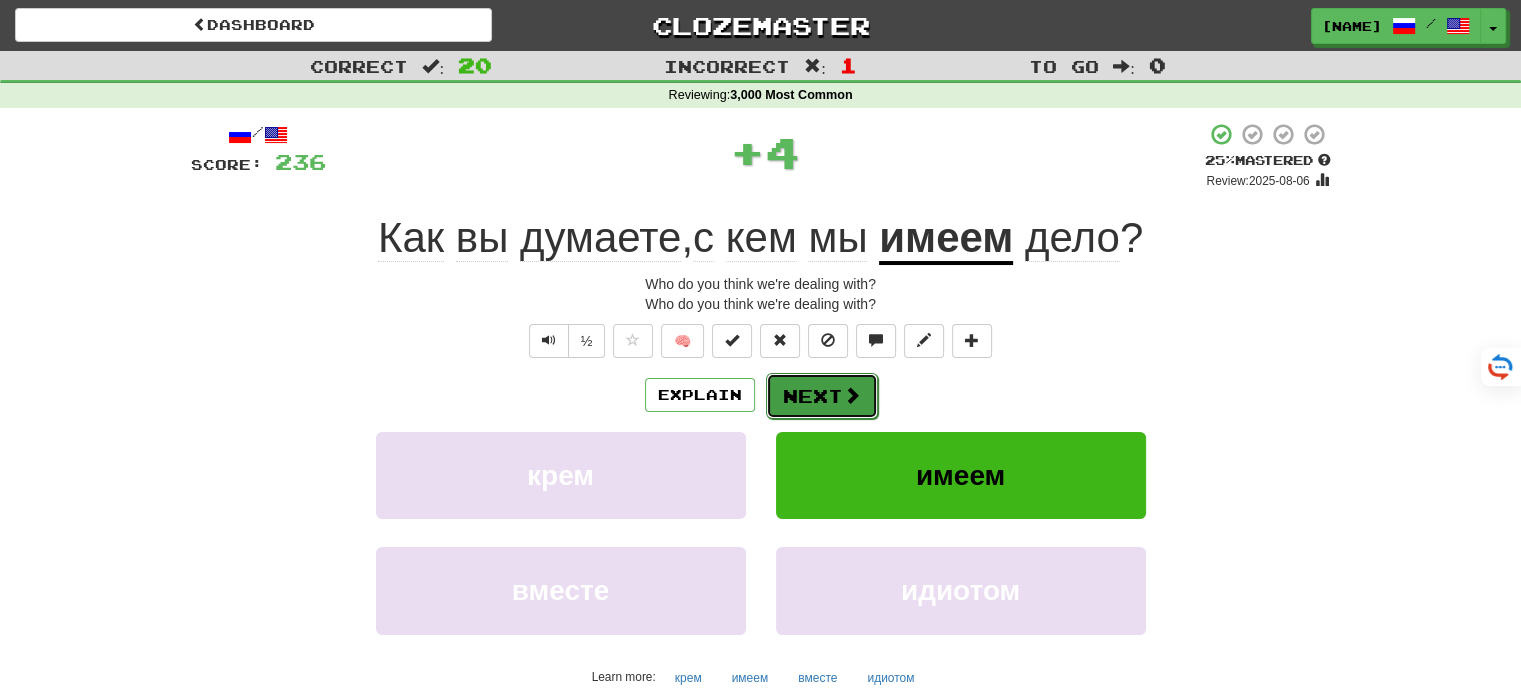 click on "Next" at bounding box center (822, 396) 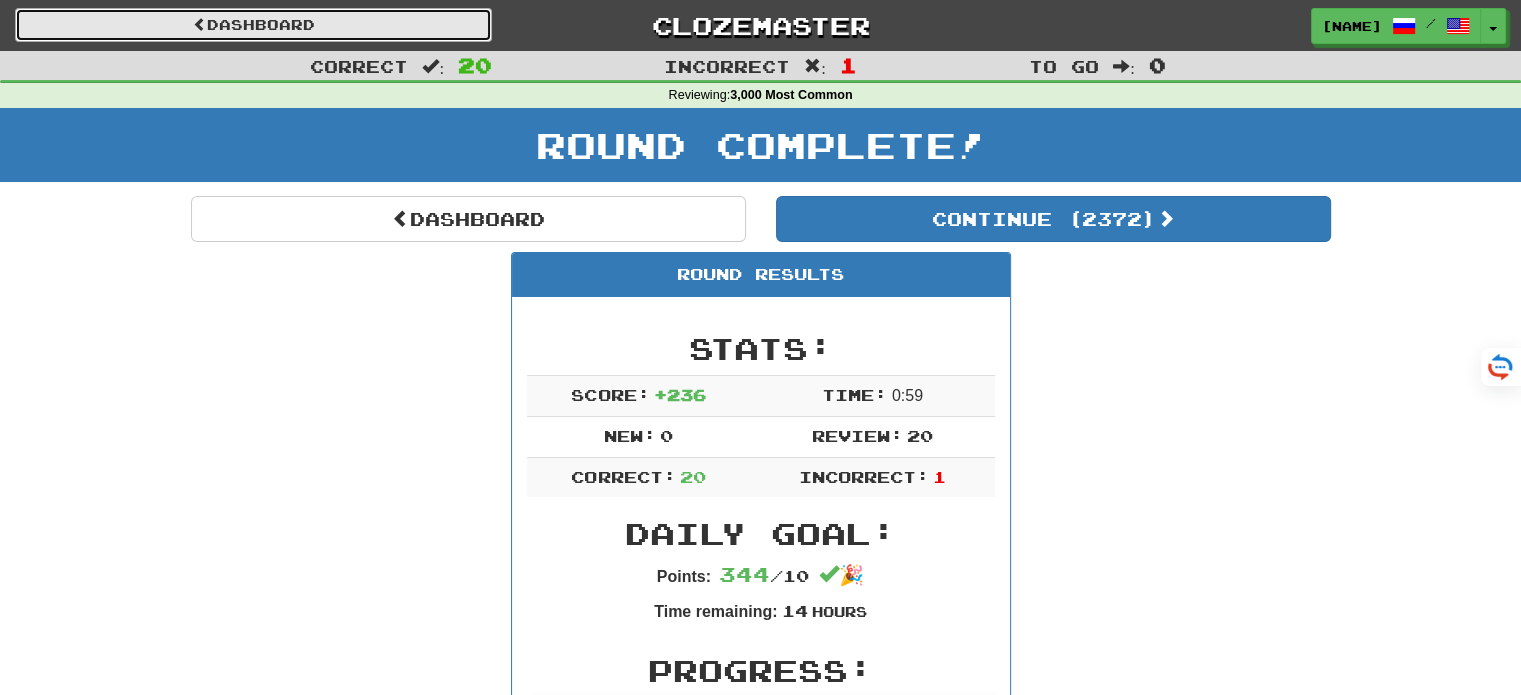 click on "Dashboard" at bounding box center (253, 25) 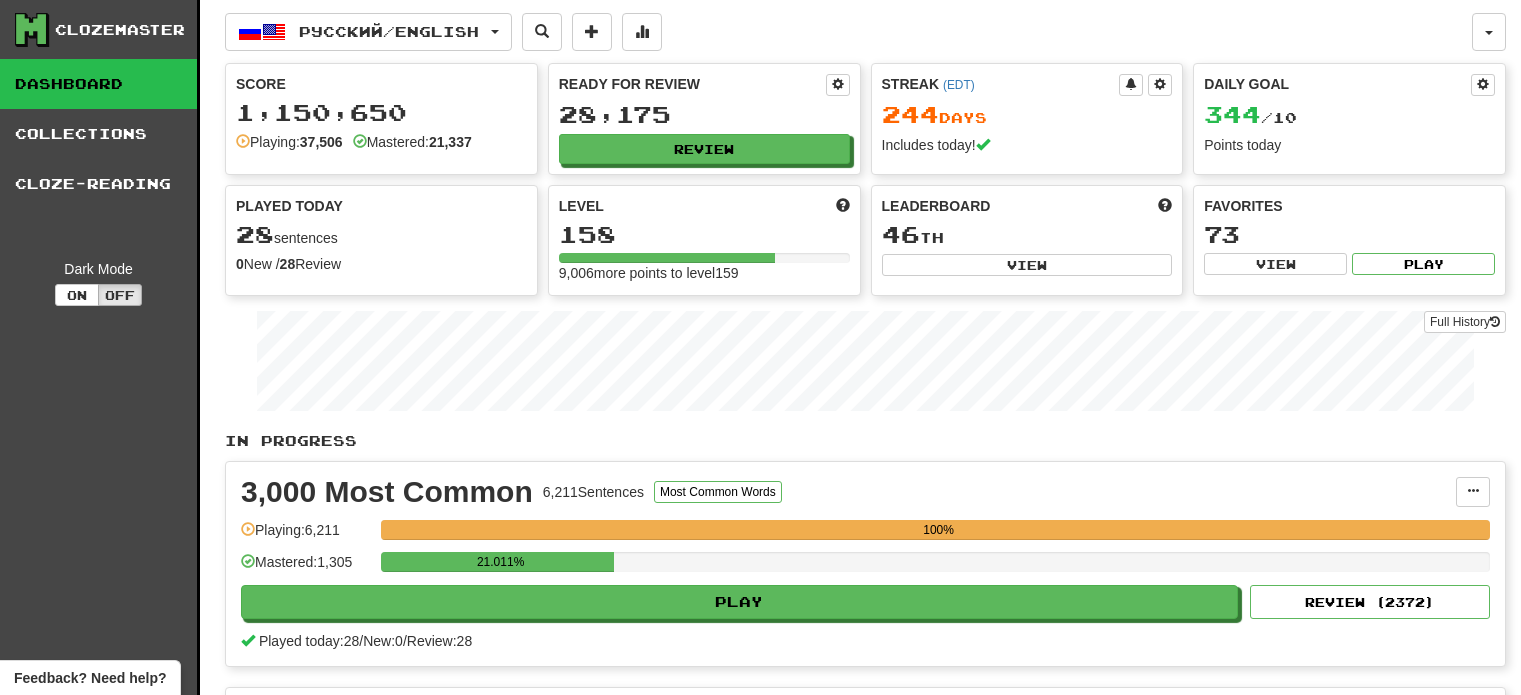 scroll, scrollTop: 0, scrollLeft: 0, axis: both 